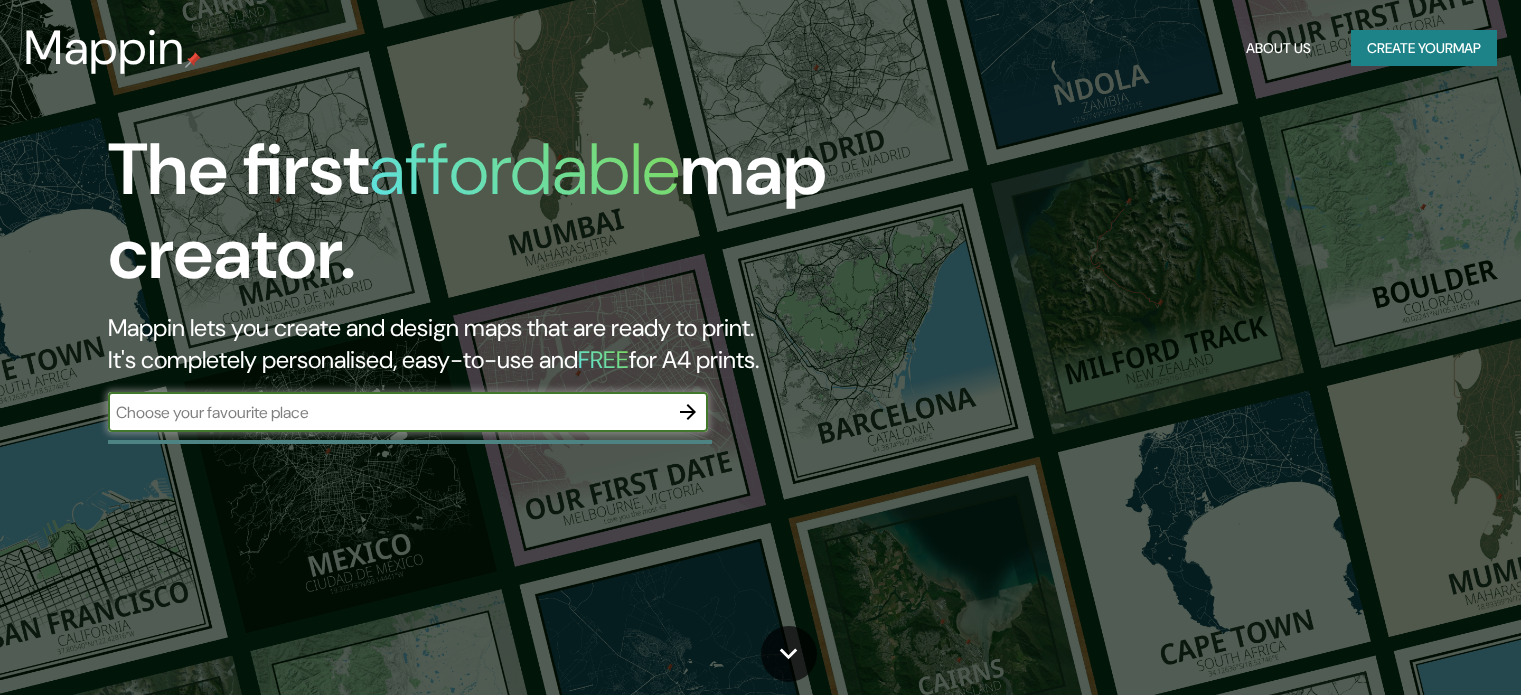 scroll, scrollTop: 0, scrollLeft: 0, axis: both 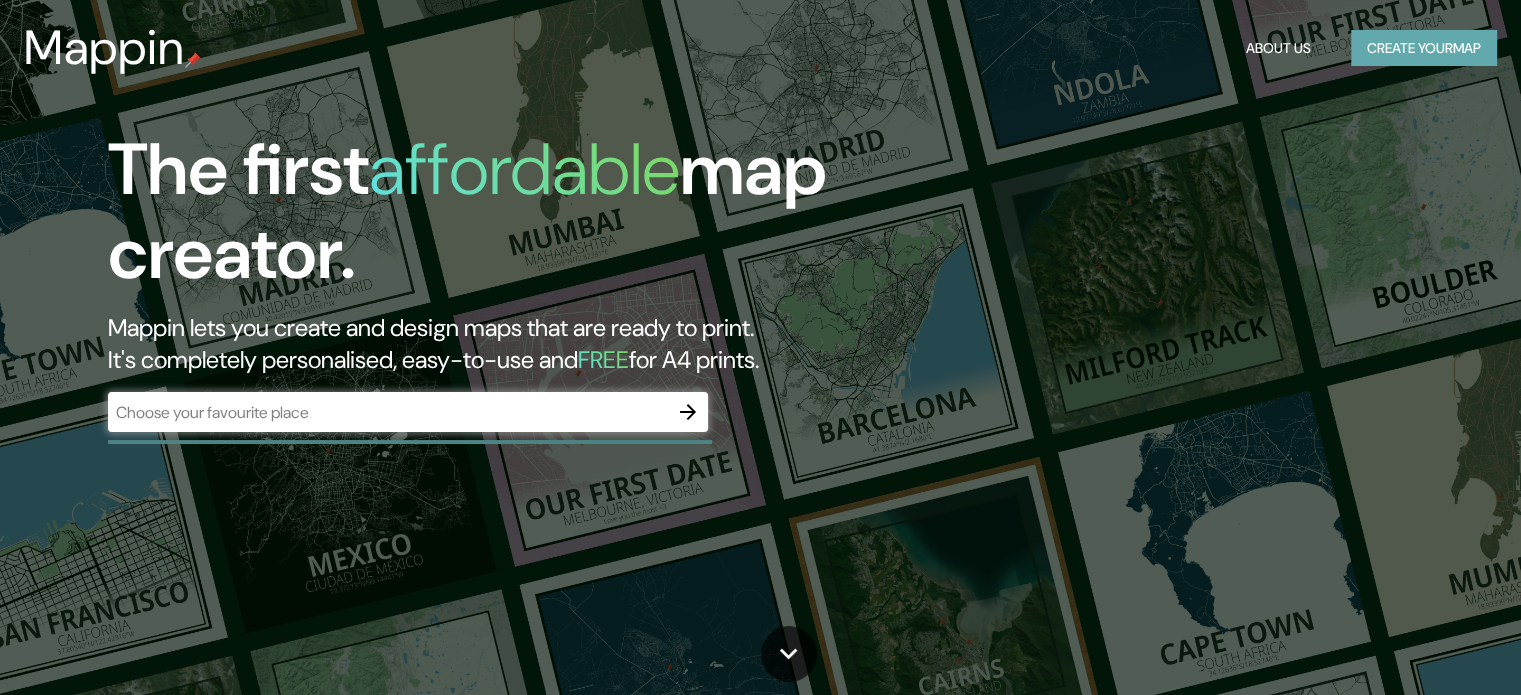 click on "Create your   map" at bounding box center [1424, 48] 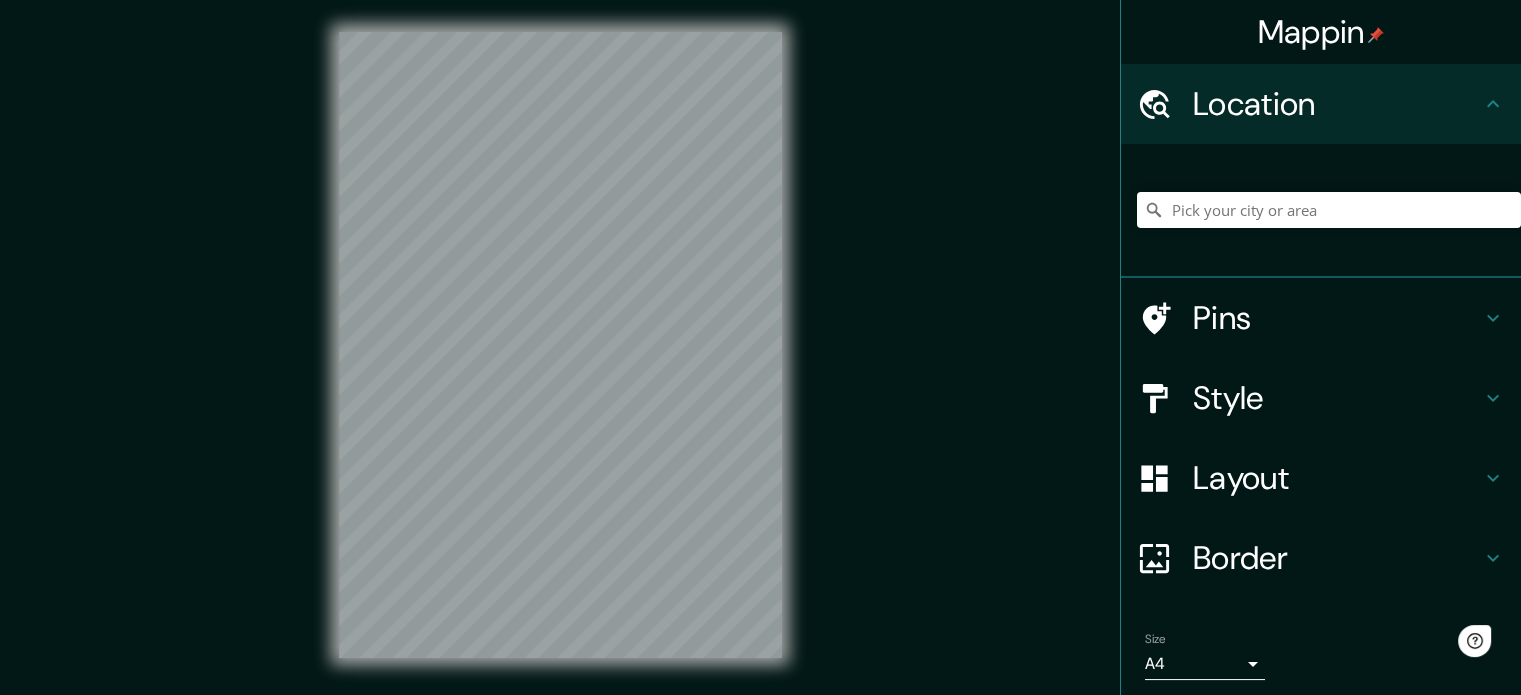 scroll, scrollTop: 0, scrollLeft: 0, axis: both 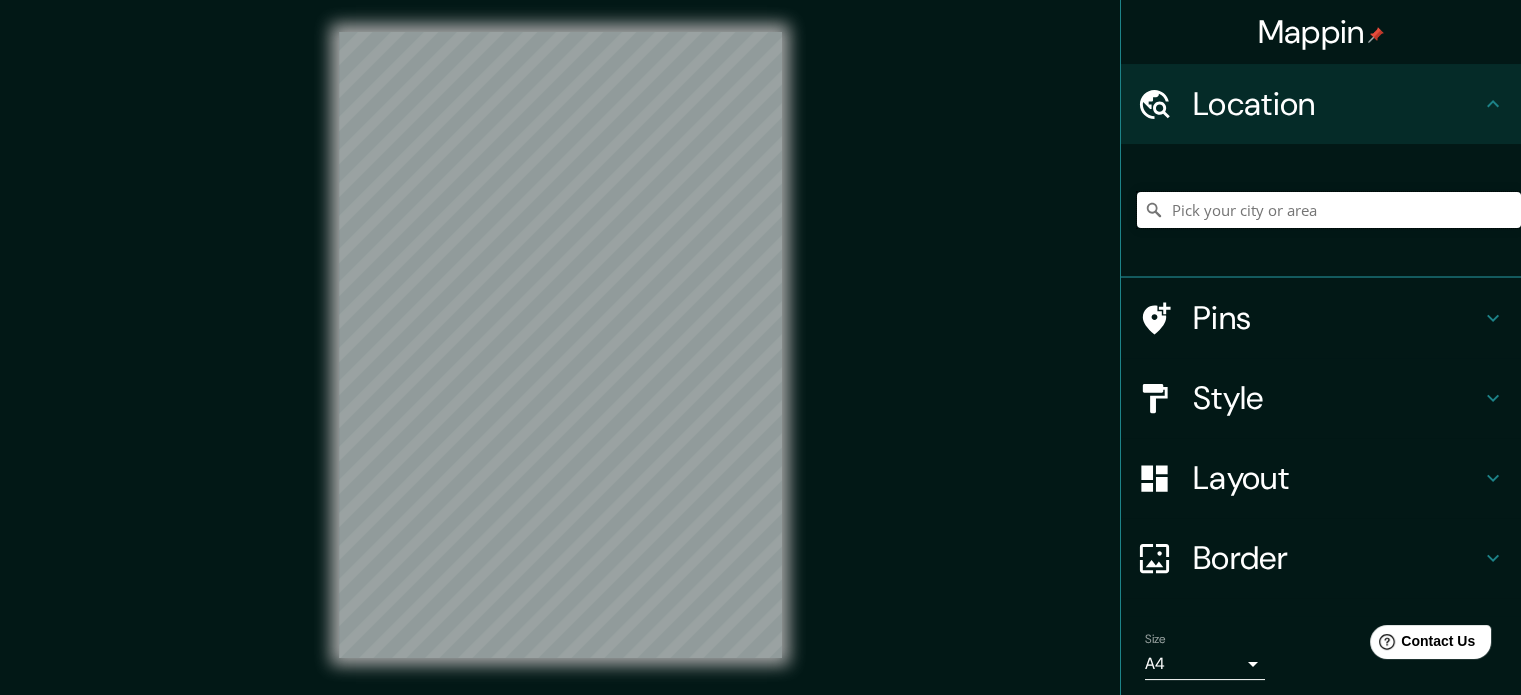 click at bounding box center (1329, 210) 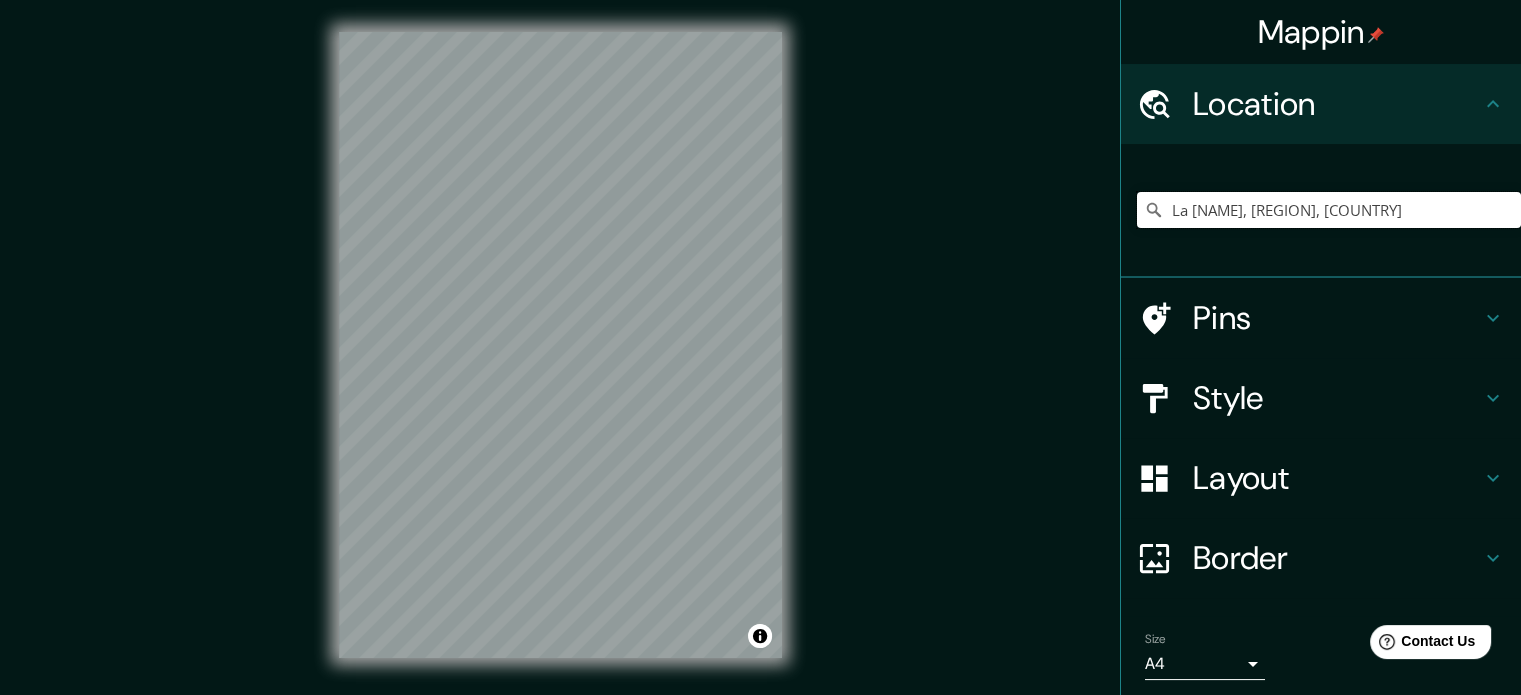 drag, startPoint x: 1260, startPoint y: 210, endPoint x: 1496, endPoint y: 212, distance: 236.00847 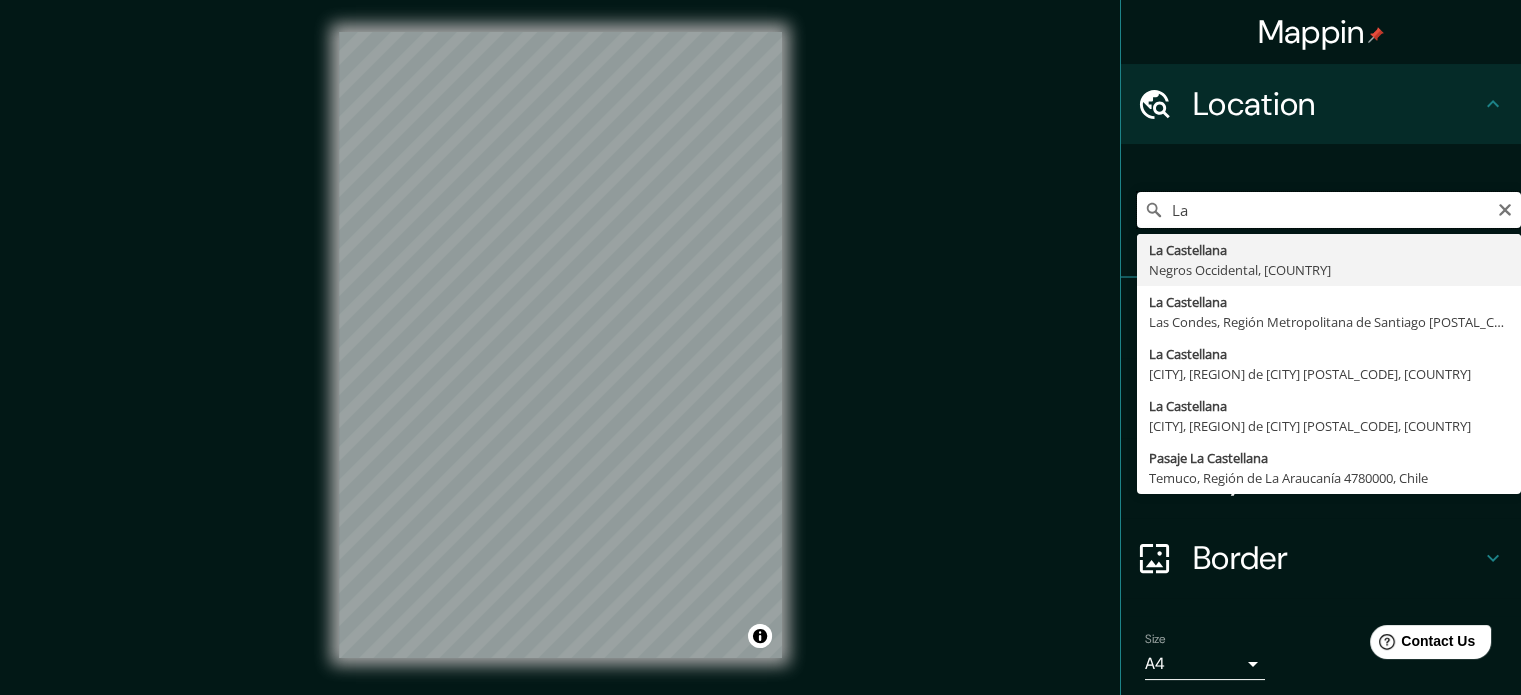type on "L" 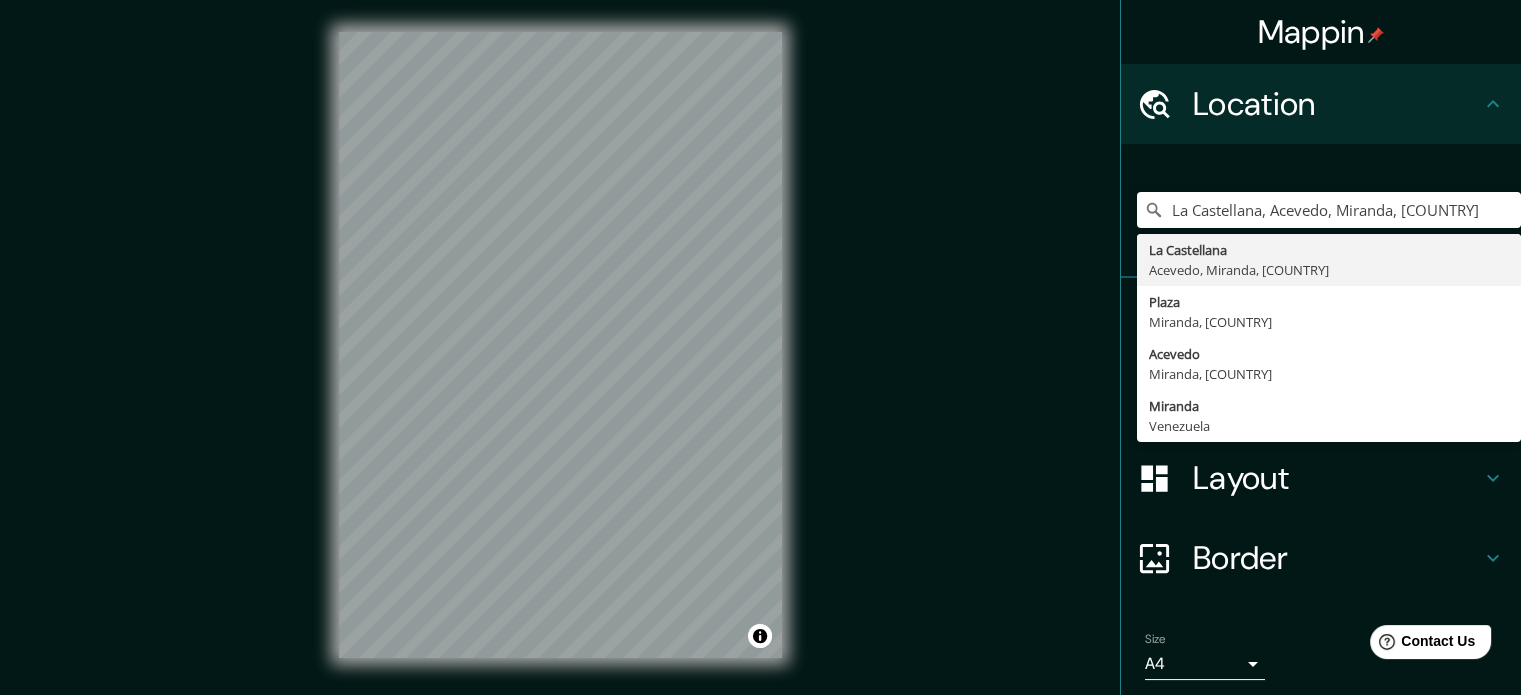 click on "La Castellana, Acevedo, Miranda, Venezuela La Castellana  Acevedo, Miranda, Venezuela Plaza  Miranda, Venezuela Acevedo  Miranda, Venezuela Miranda  Venezuela" at bounding box center (1329, 210) 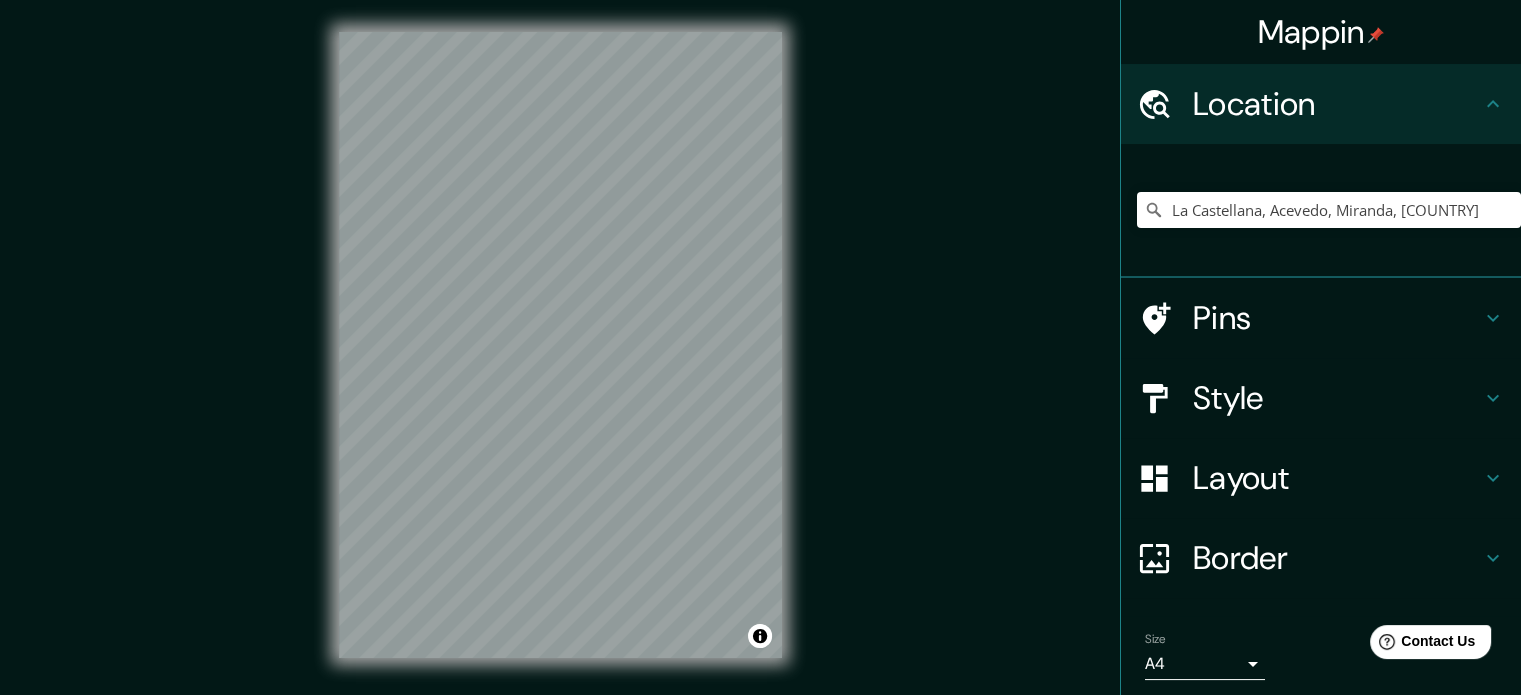 click on "Pins" at bounding box center (1337, 318) 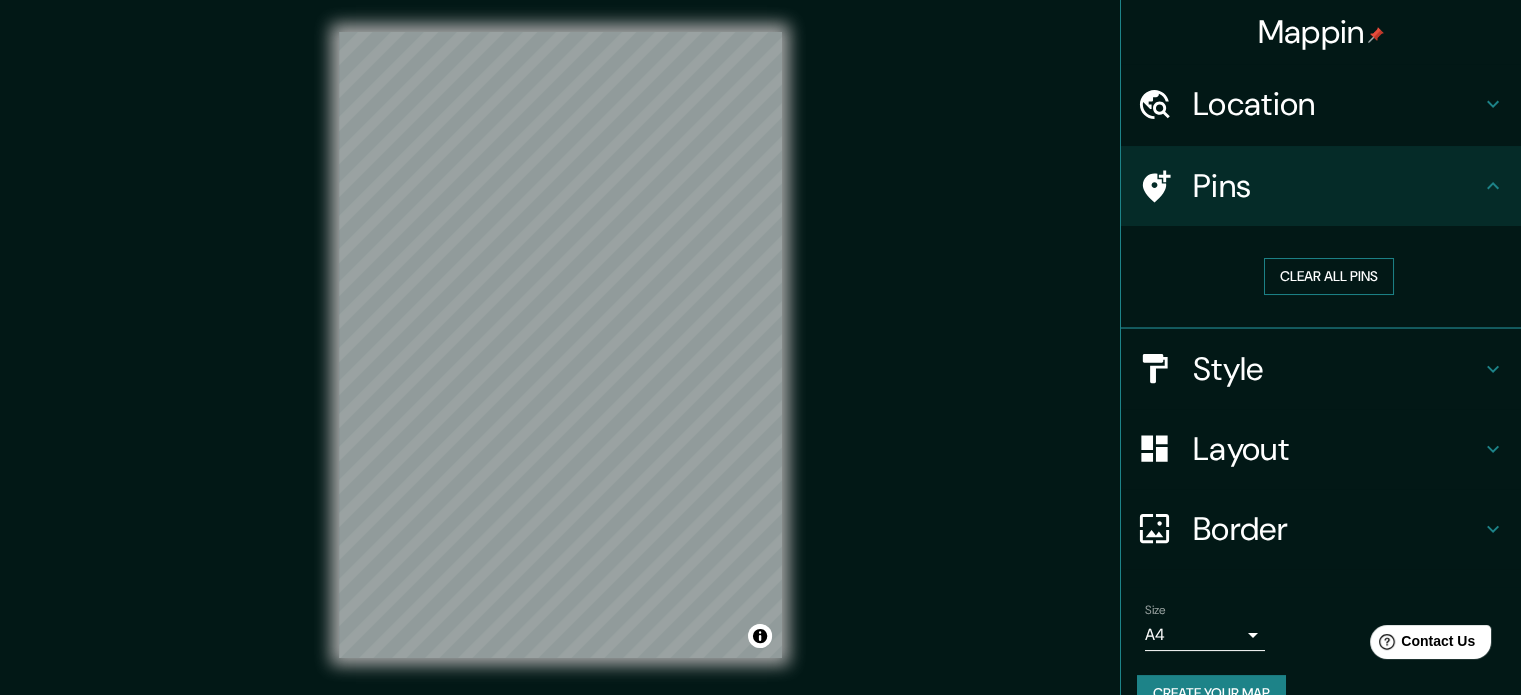 click on "Clear all pins" at bounding box center [1329, 276] 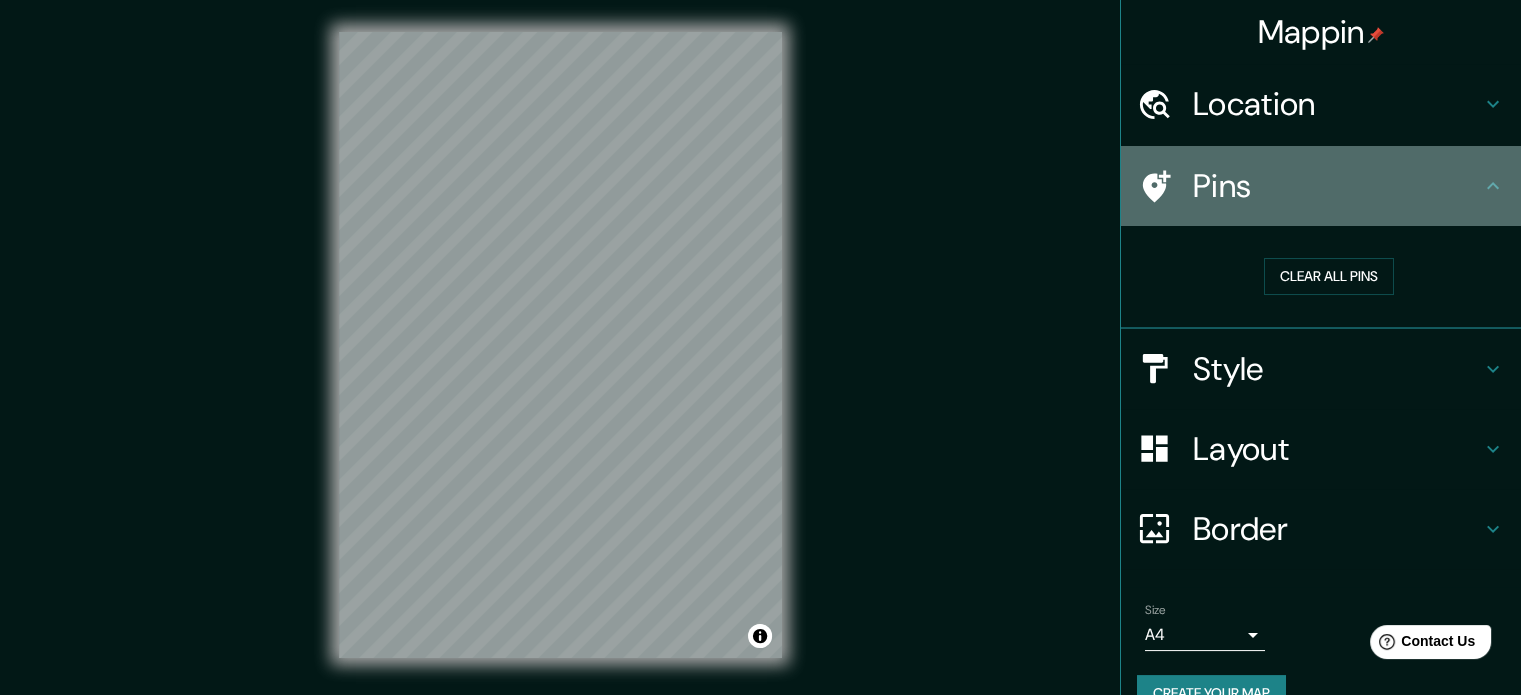 click on "Pins" at bounding box center (1337, 186) 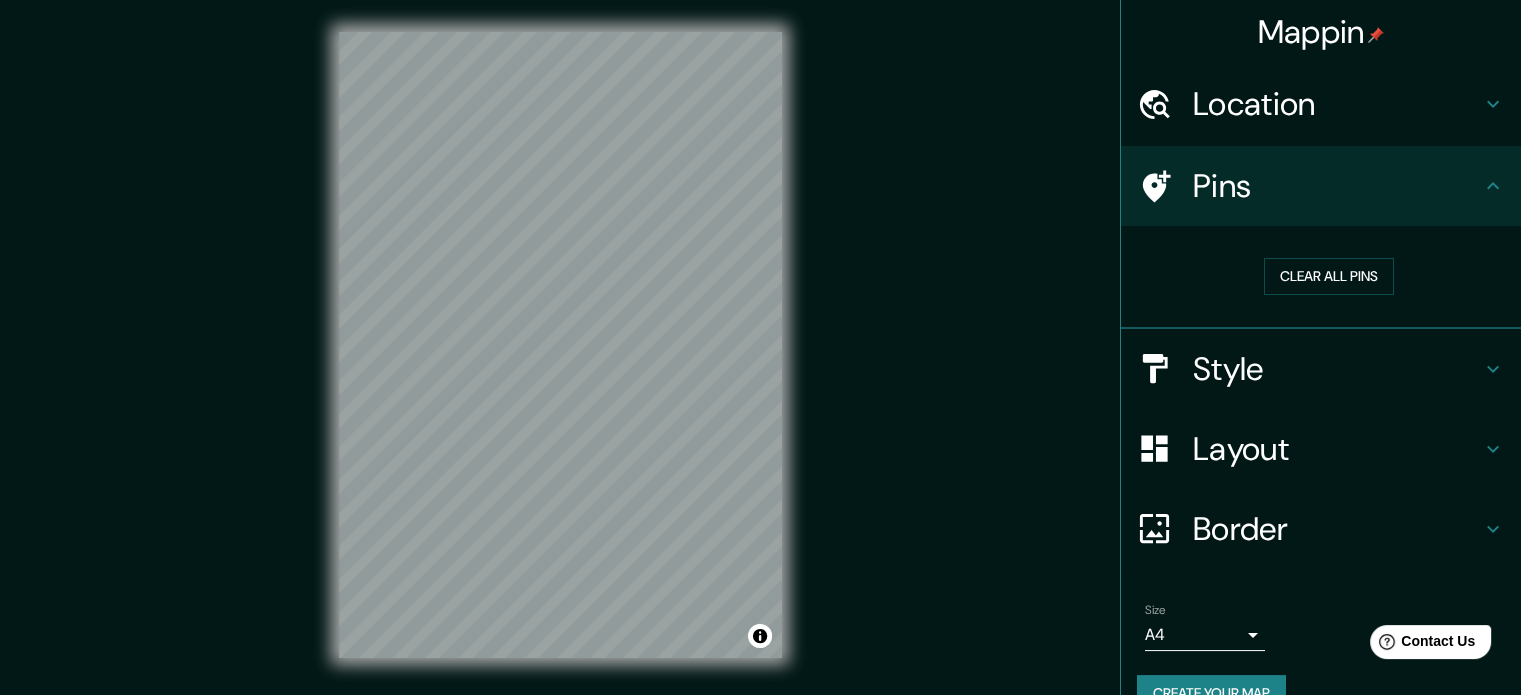 click on "Layout" at bounding box center [1337, 449] 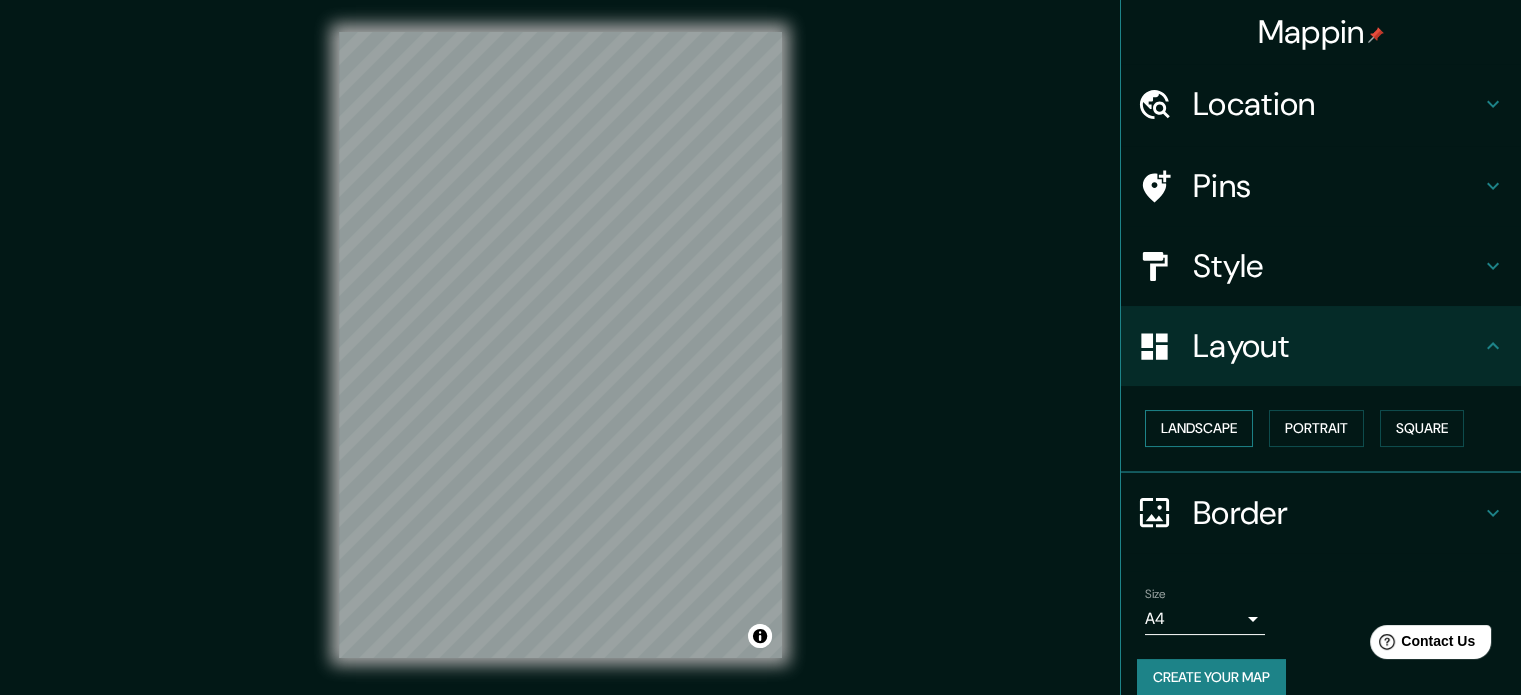click on "Landscape" at bounding box center (1199, 428) 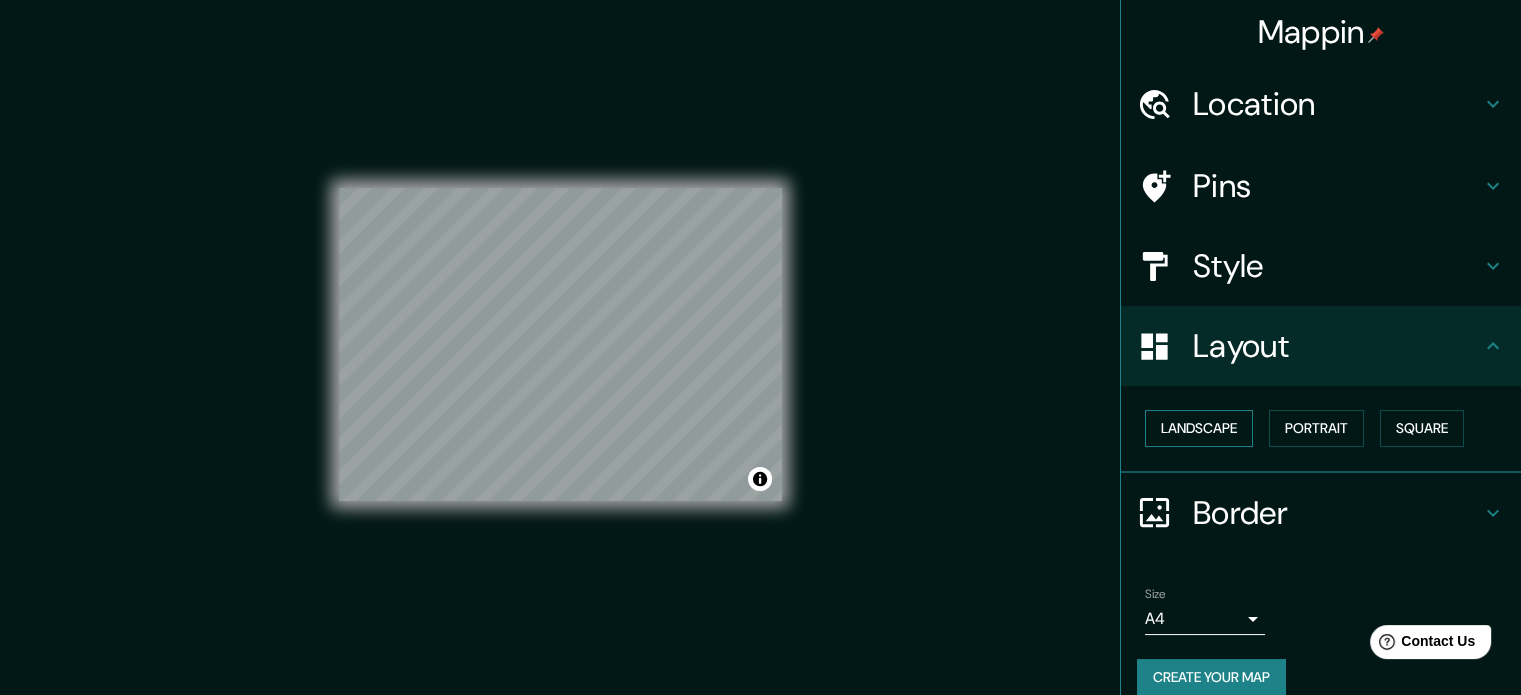 click on "Landscape" at bounding box center (1199, 428) 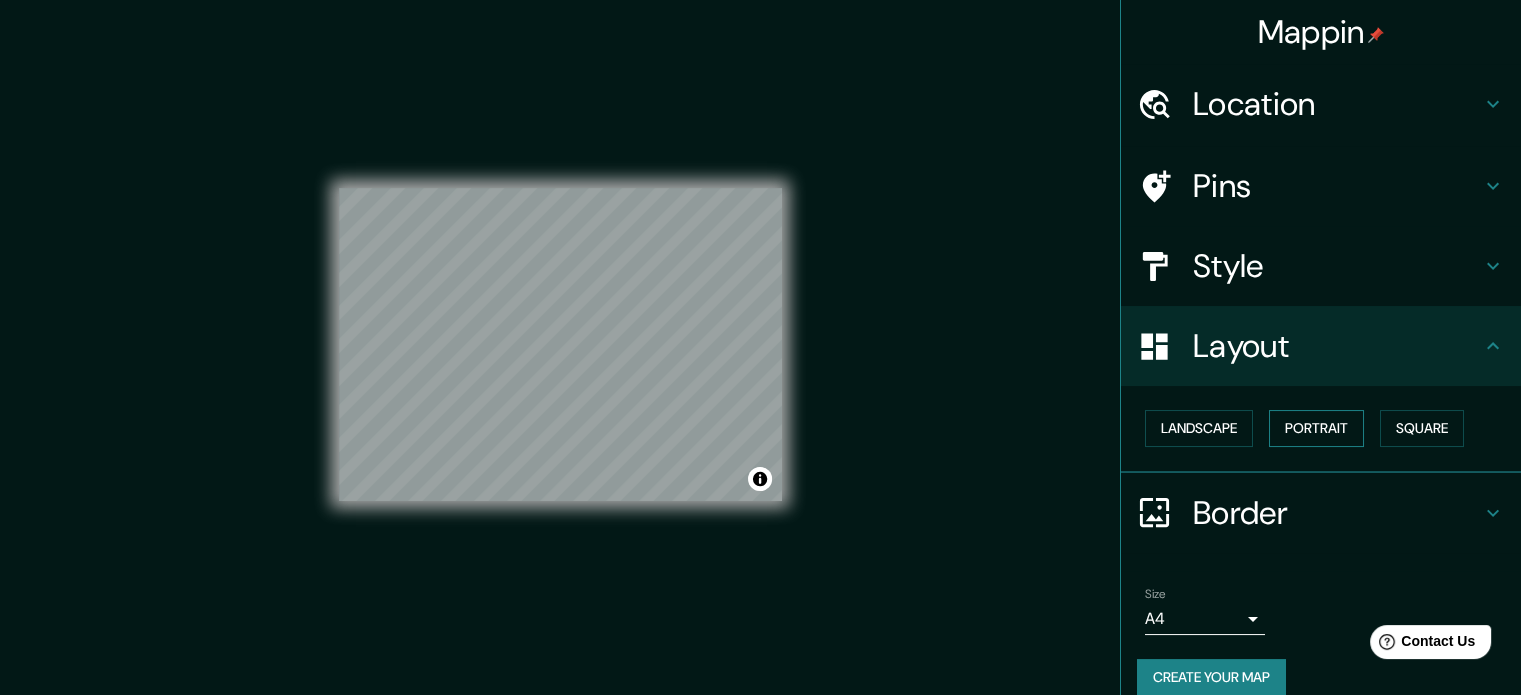 click on "Portrait" at bounding box center [1316, 428] 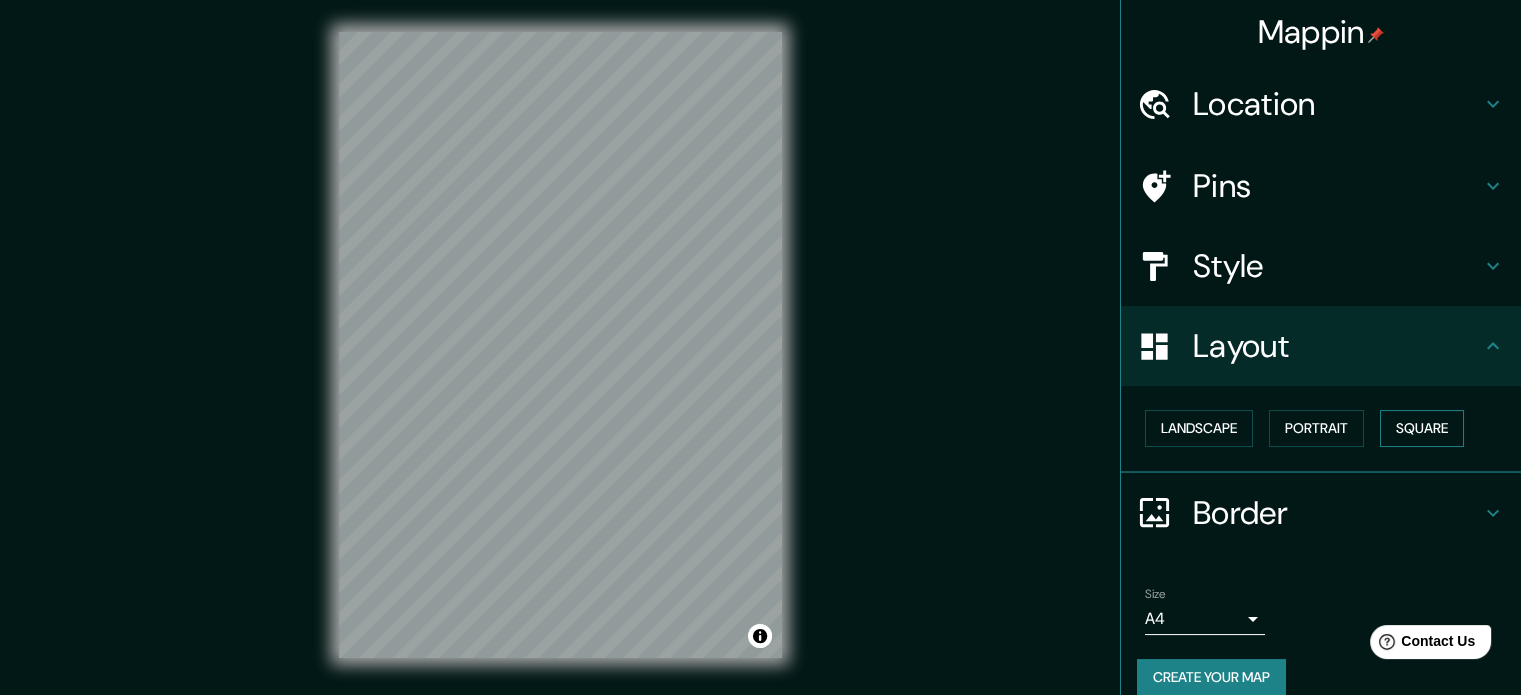 click on "Square" at bounding box center (1422, 428) 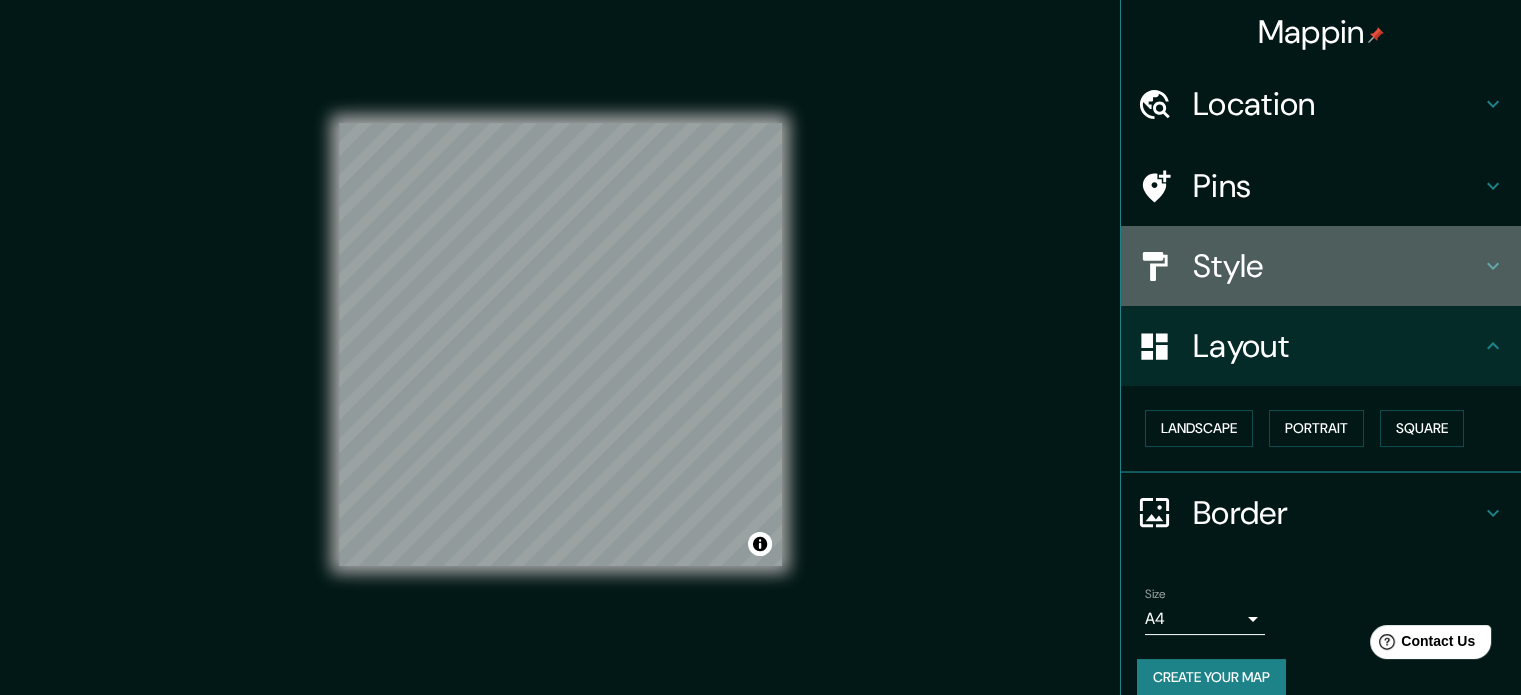 click on "Style" at bounding box center (1337, 266) 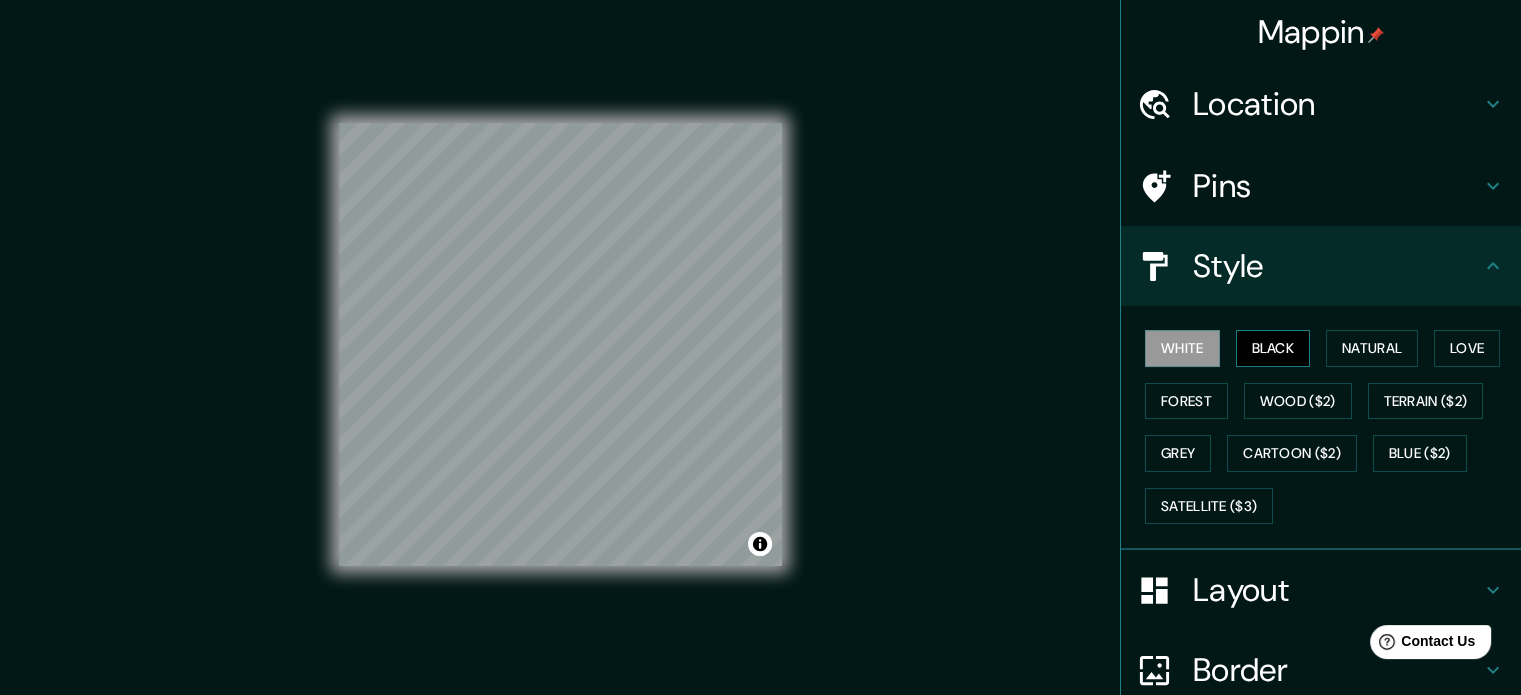 click on "Black" at bounding box center (1273, 348) 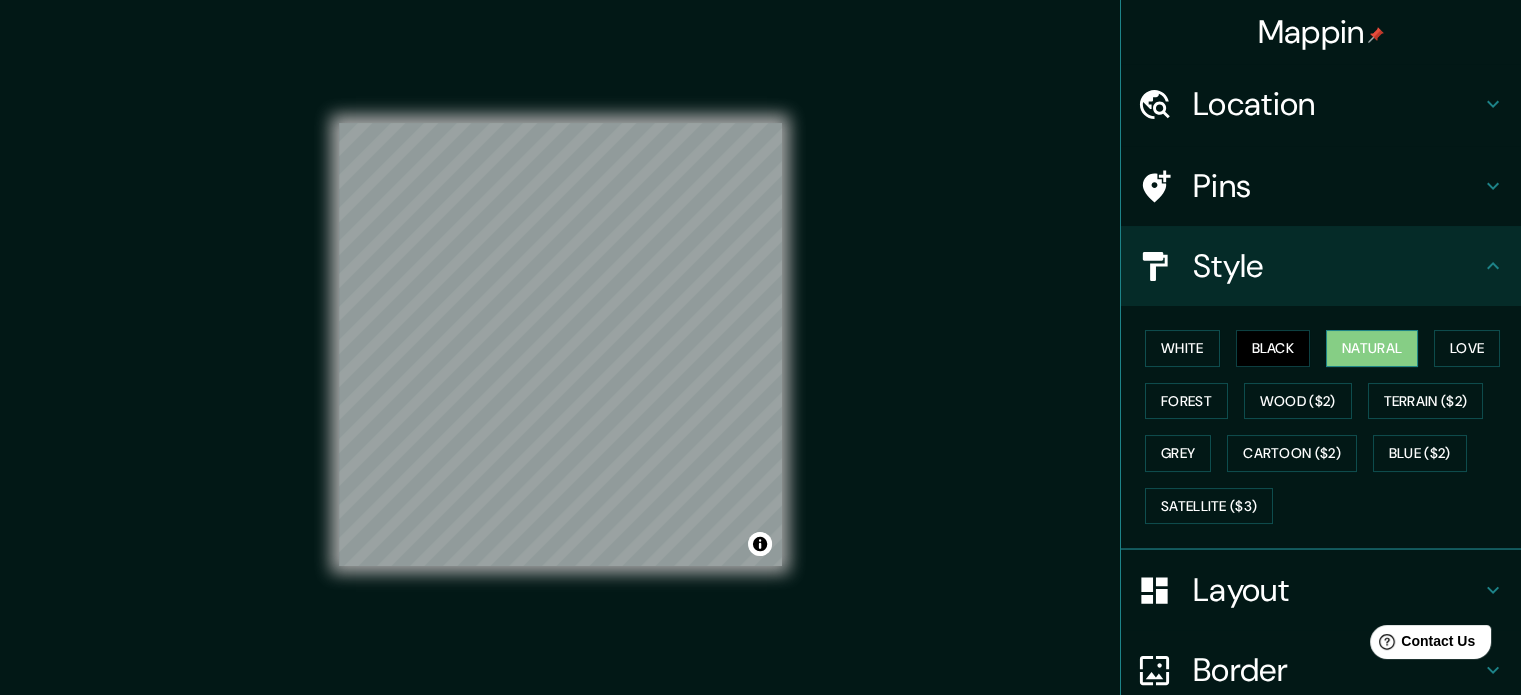 click on "Natural" at bounding box center (1372, 348) 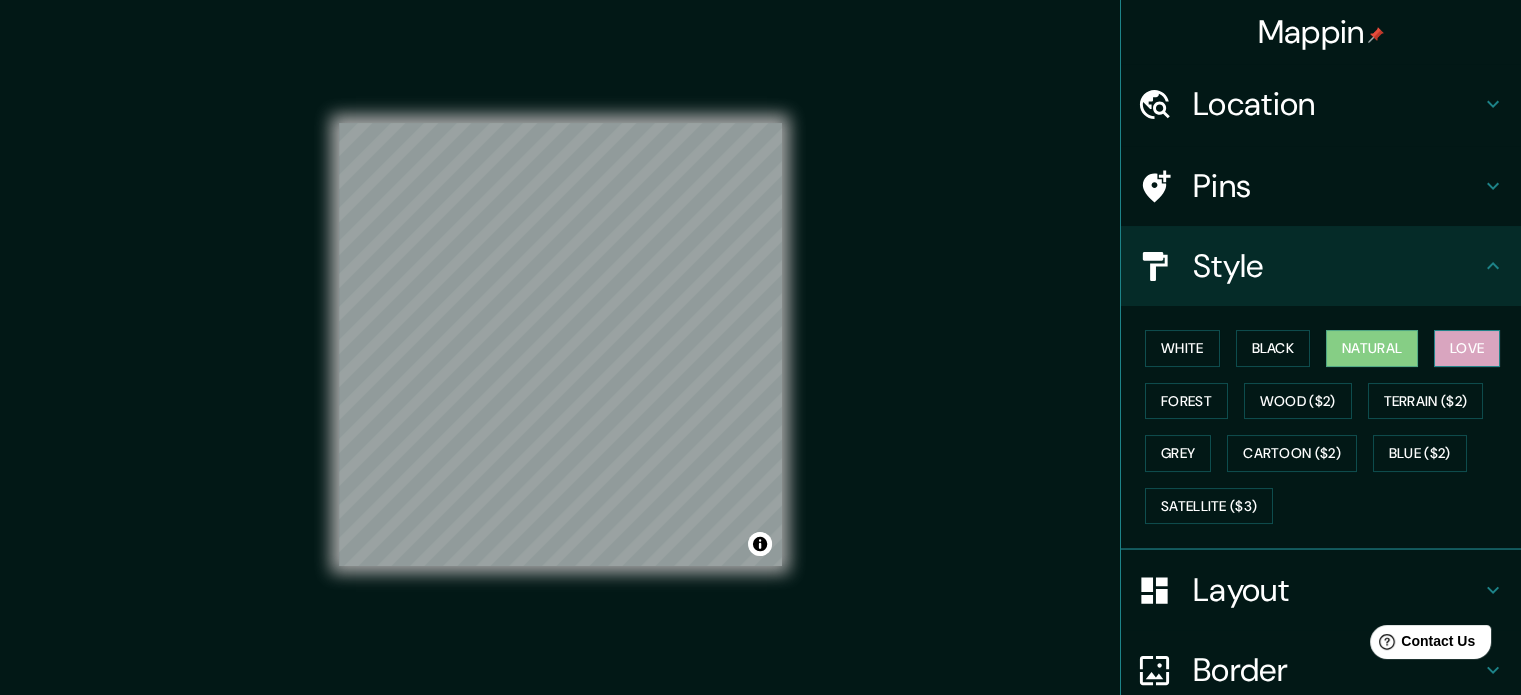 click on "Love" at bounding box center [1467, 348] 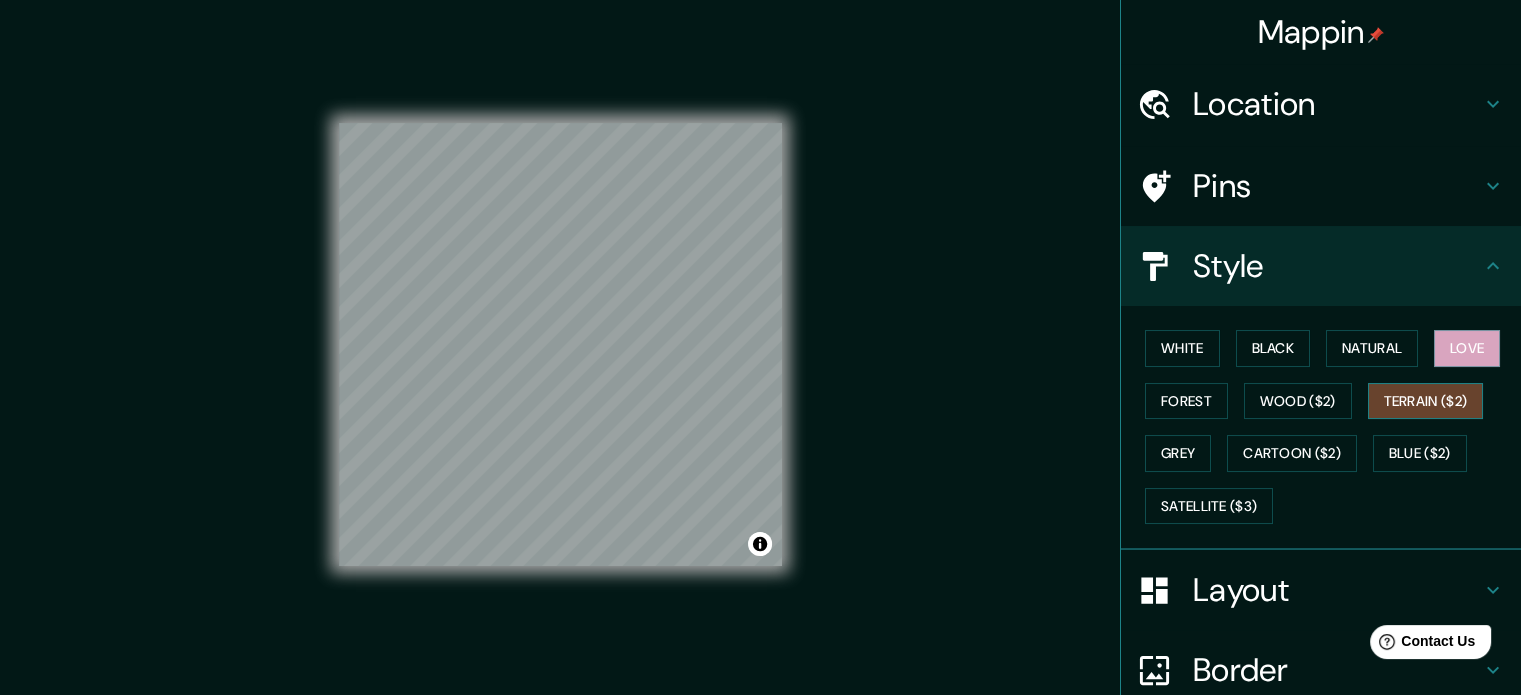 click on "Terrain ($2)" at bounding box center [1426, 401] 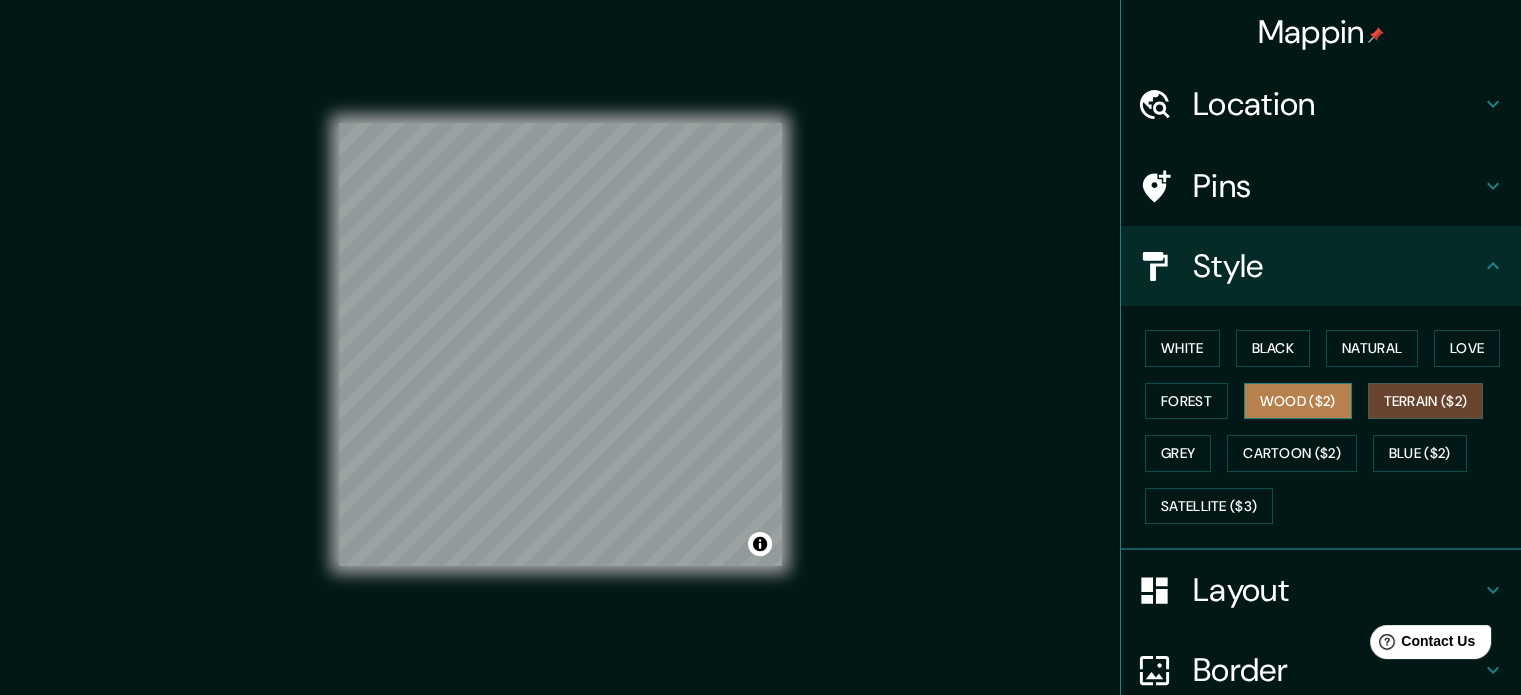 click on "Wood ($2)" at bounding box center (1298, 401) 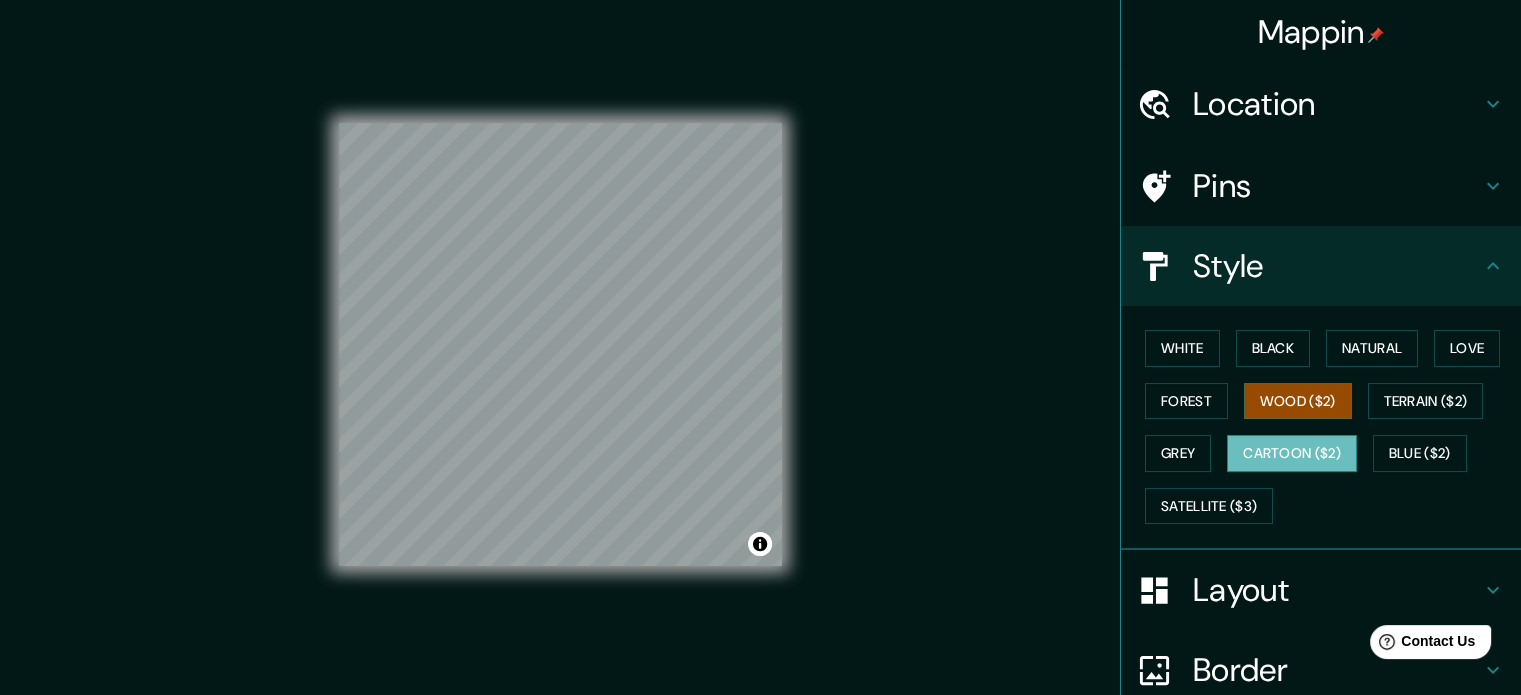click on "Cartoon ($2)" at bounding box center (1292, 453) 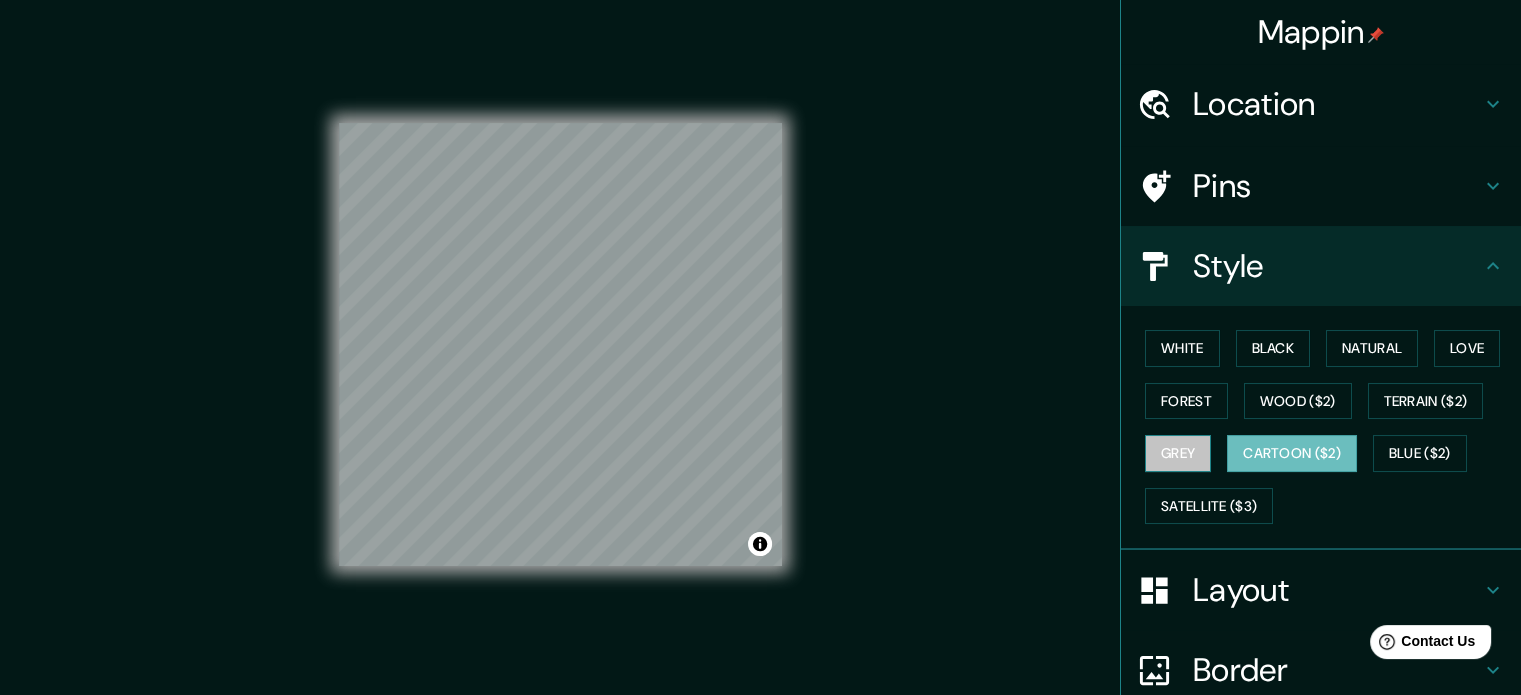 click on "Grey" at bounding box center (1178, 453) 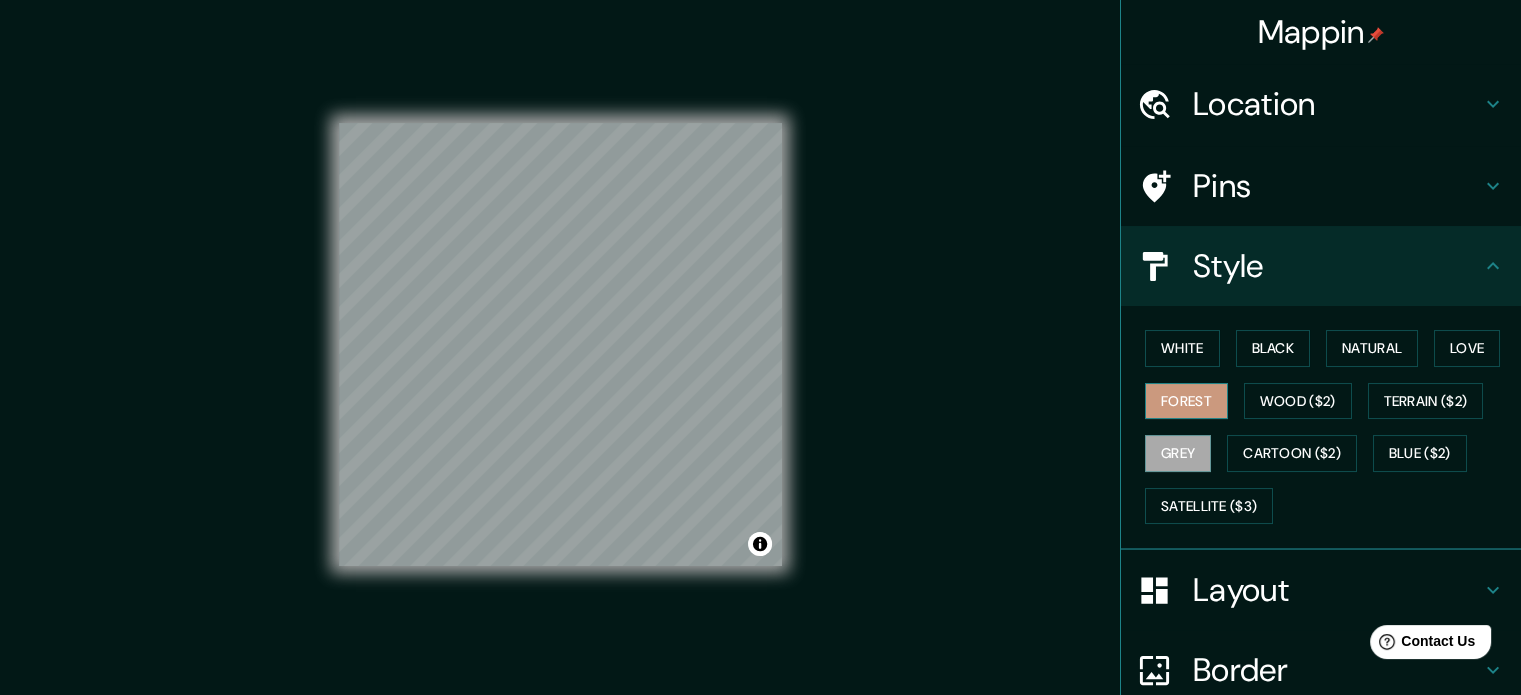 click on "Forest" at bounding box center [1186, 401] 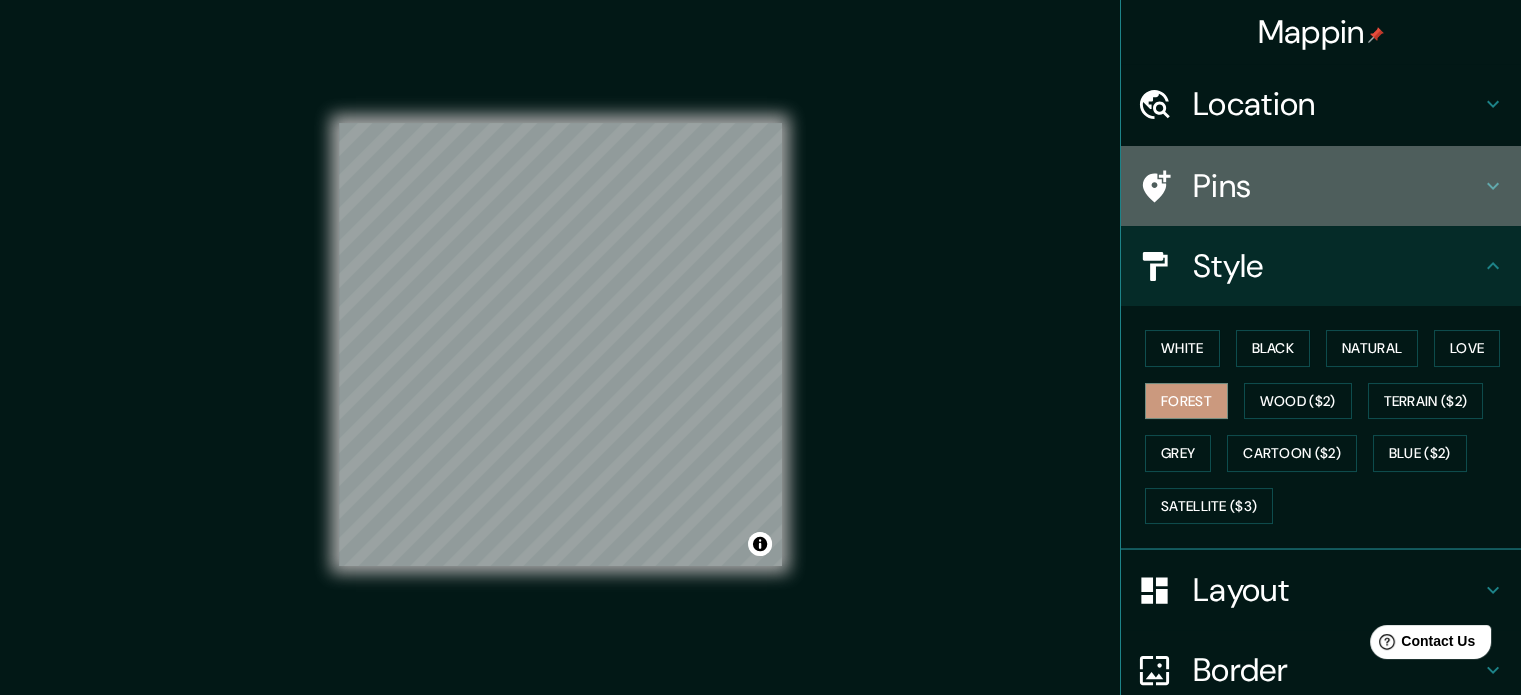 click on "Pins" at bounding box center (1337, 186) 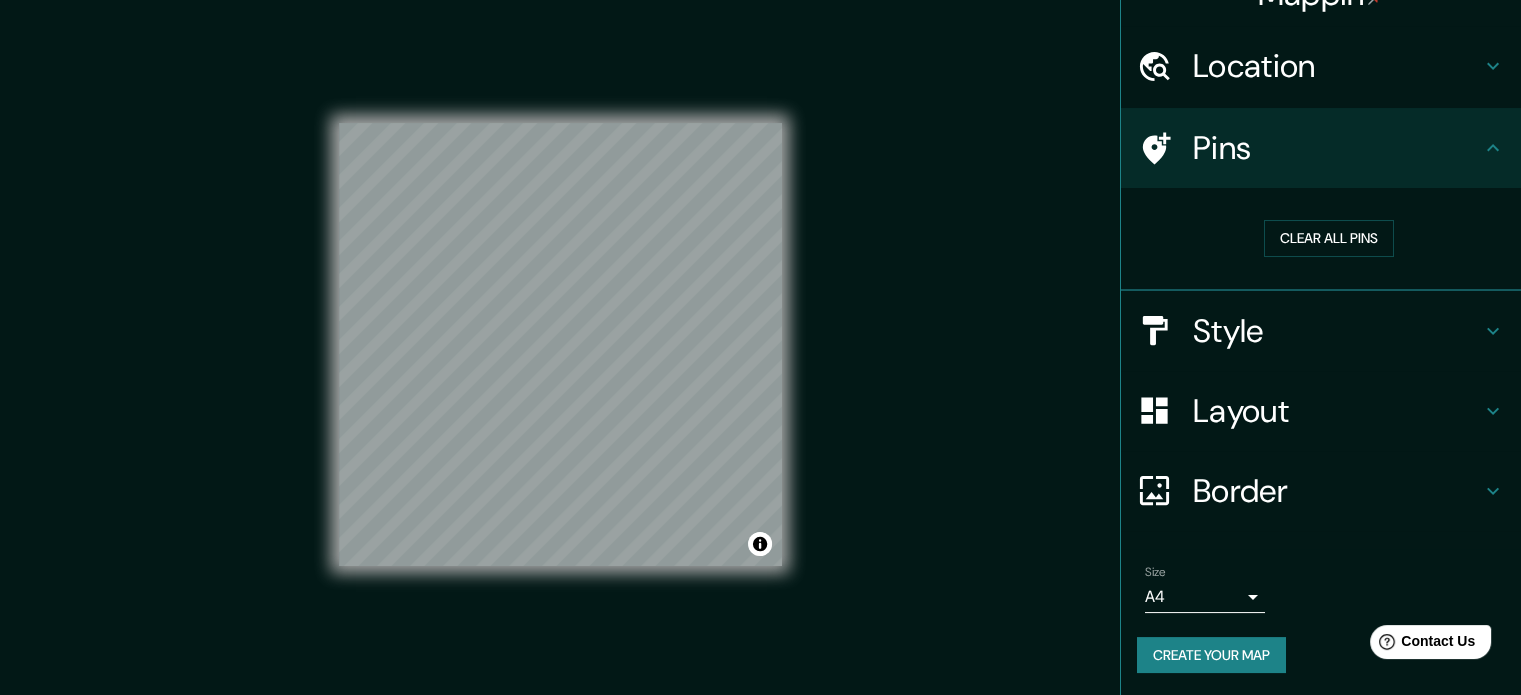scroll, scrollTop: 0, scrollLeft: 0, axis: both 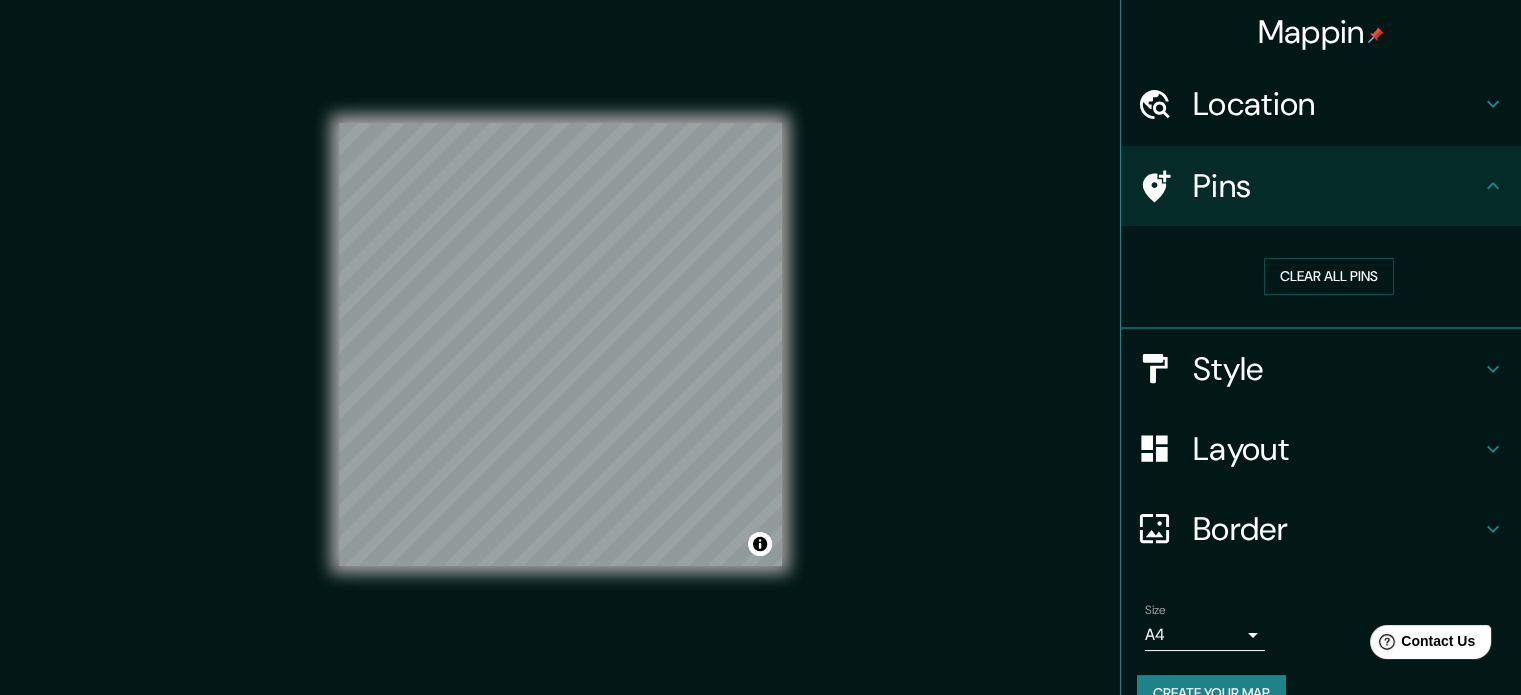 click on "Location" at bounding box center (1337, 104) 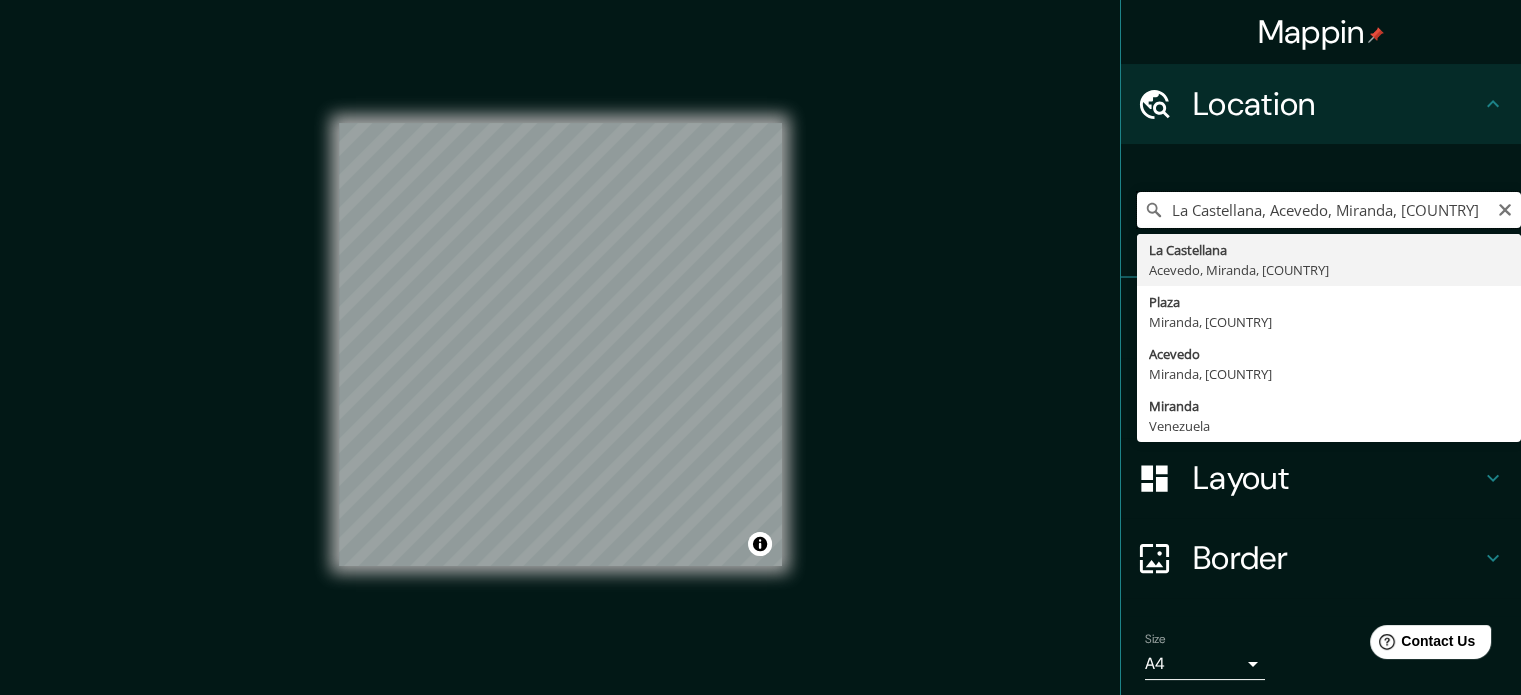click on "La Castellana, Acevedo, Miranda, Venezuela" at bounding box center [1329, 210] 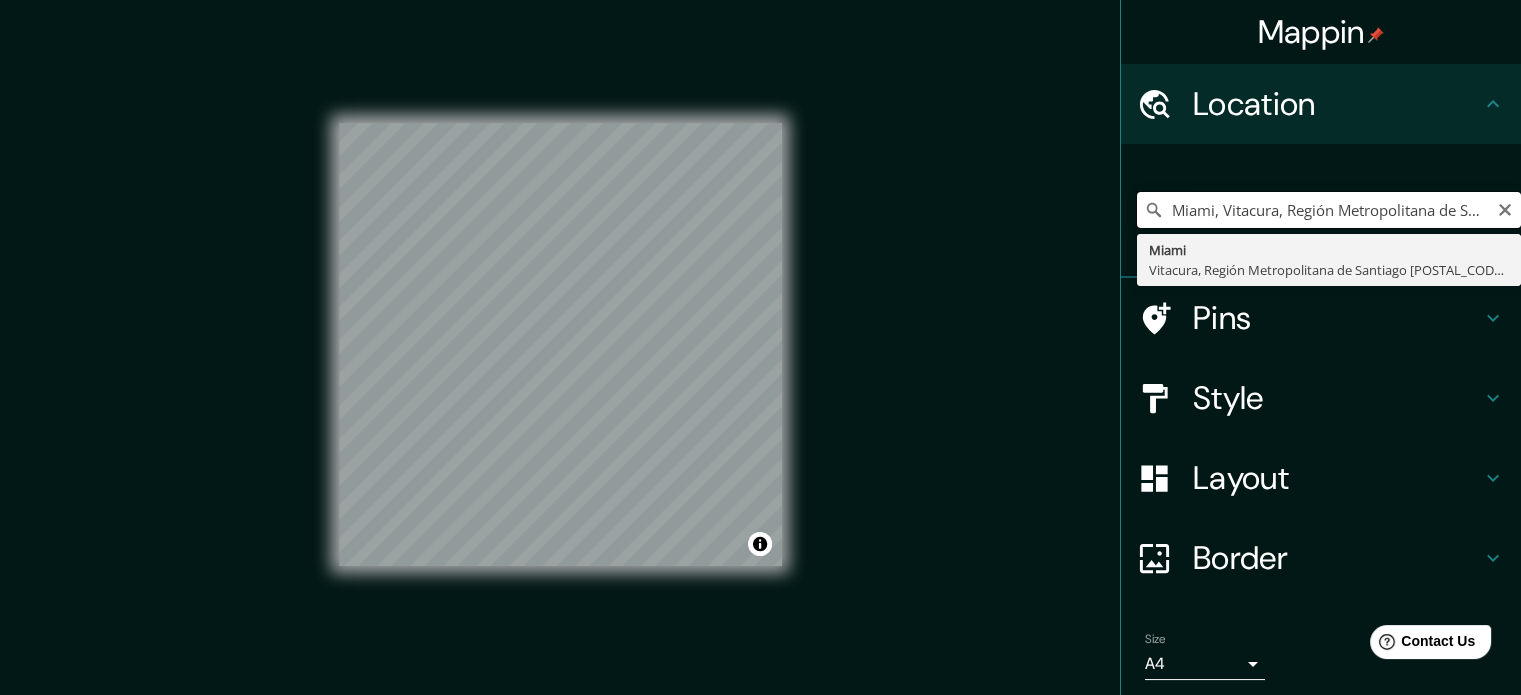 scroll, scrollTop: 0, scrollLeft: 0, axis: both 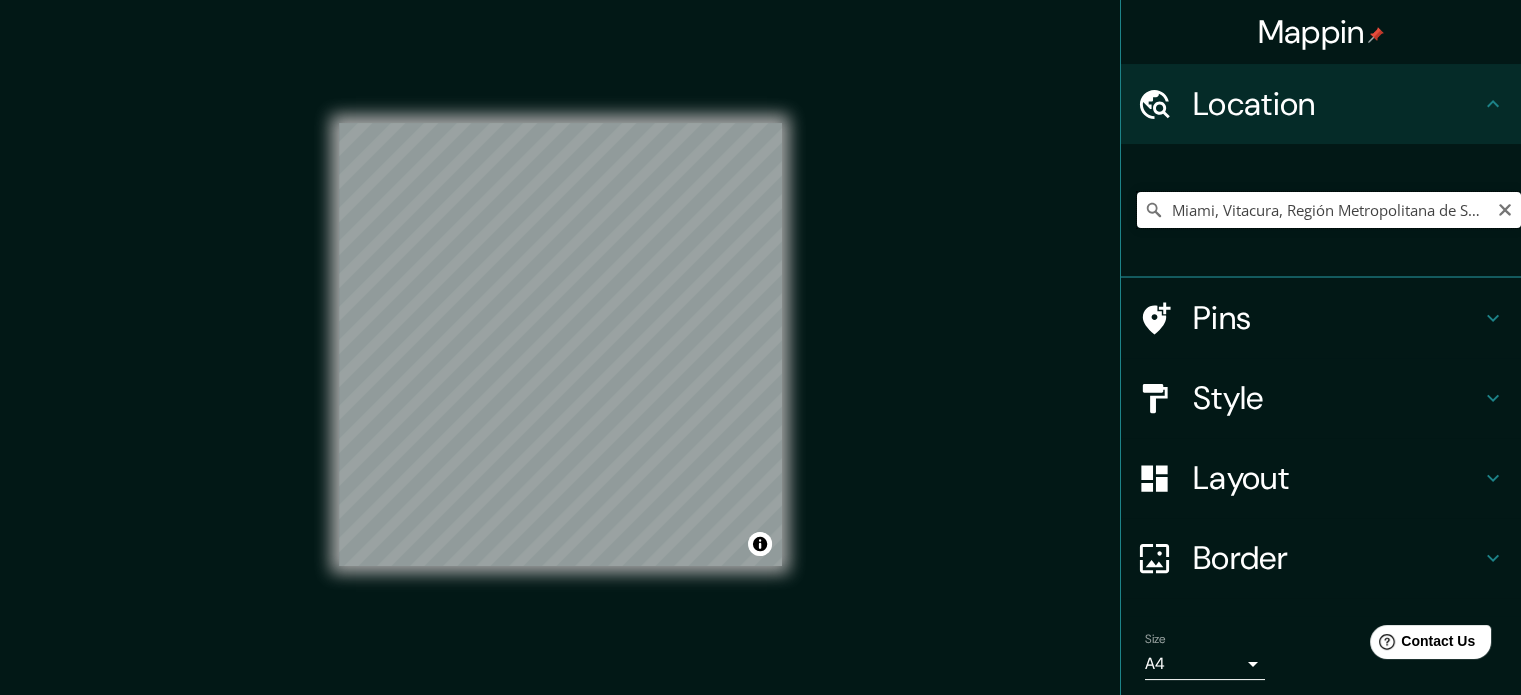 click on "Miami, Vitacura, Región Metropolitana de Santiago 7630000, Chile" at bounding box center [1329, 210] 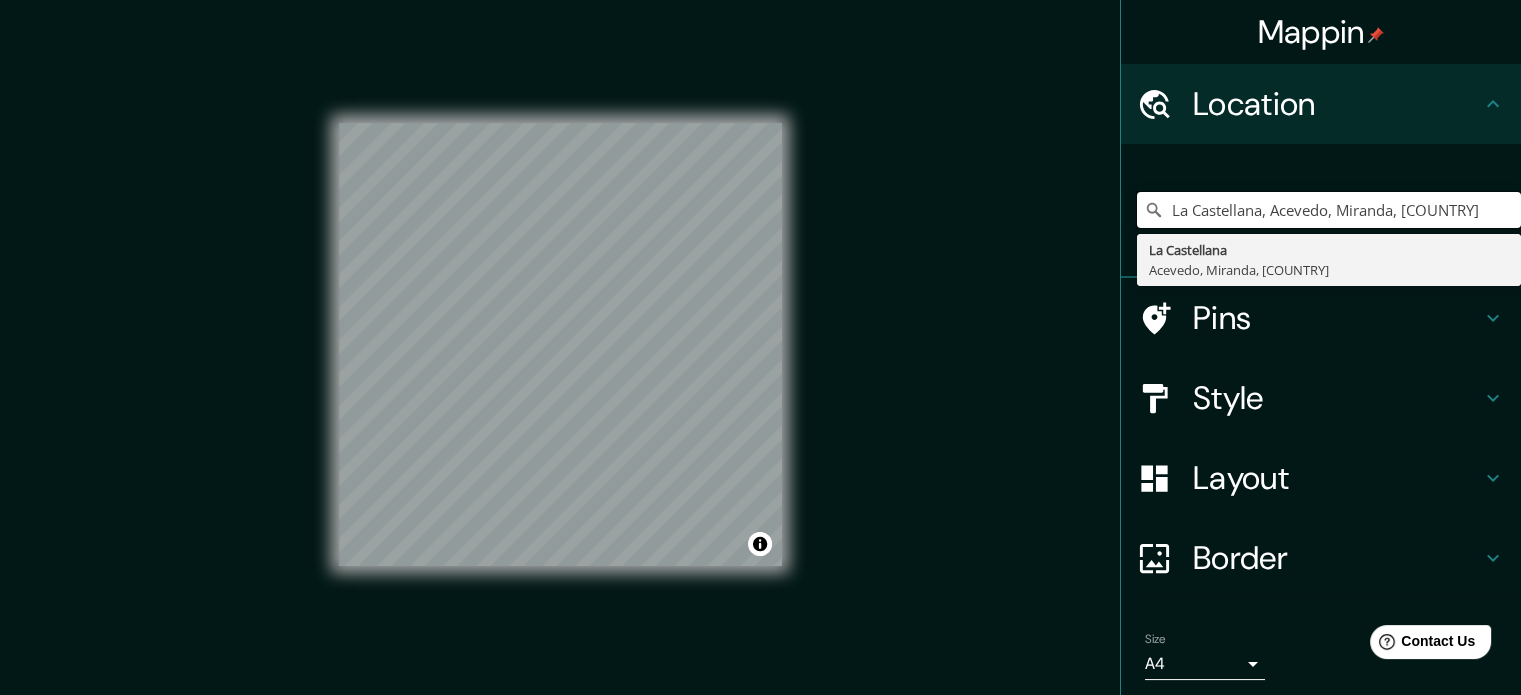type on "La Castellana, Acevedo, Miranda, Venezuela" 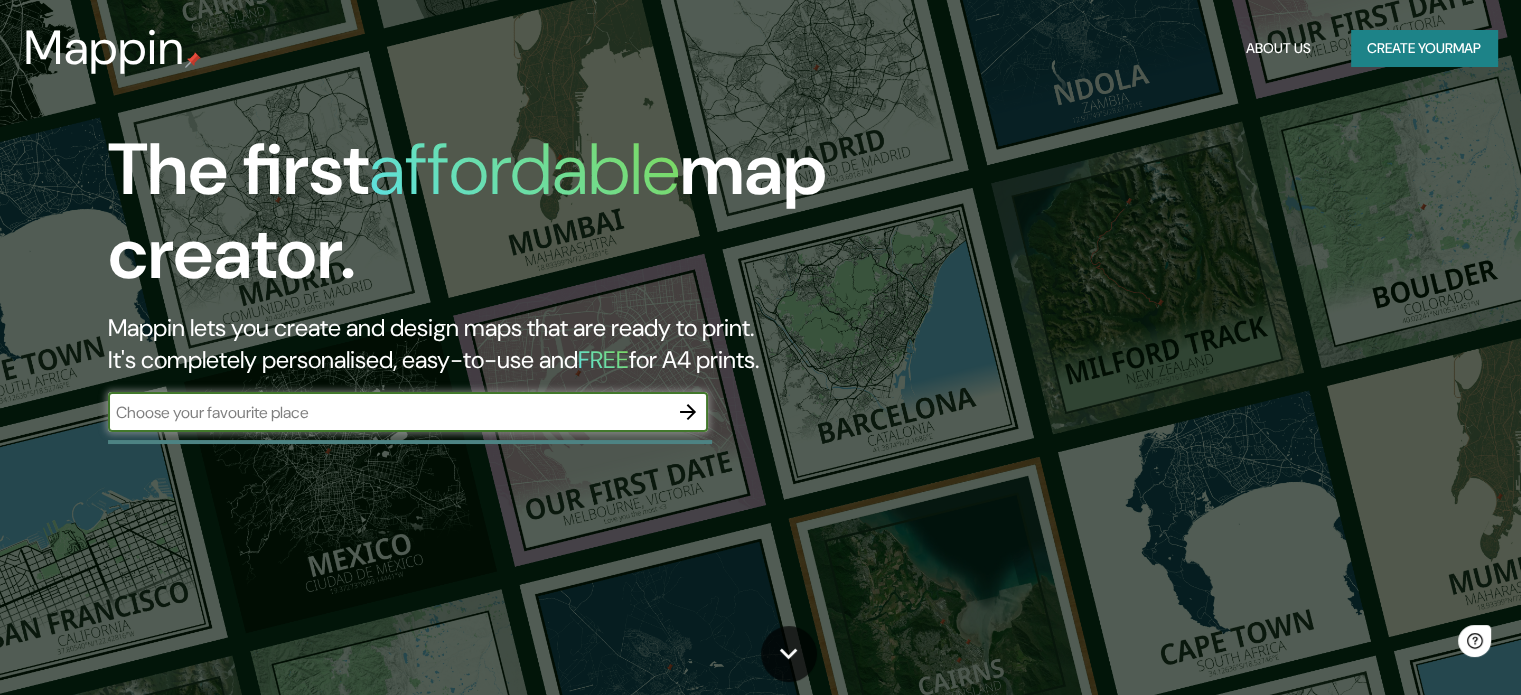 scroll, scrollTop: 0, scrollLeft: 0, axis: both 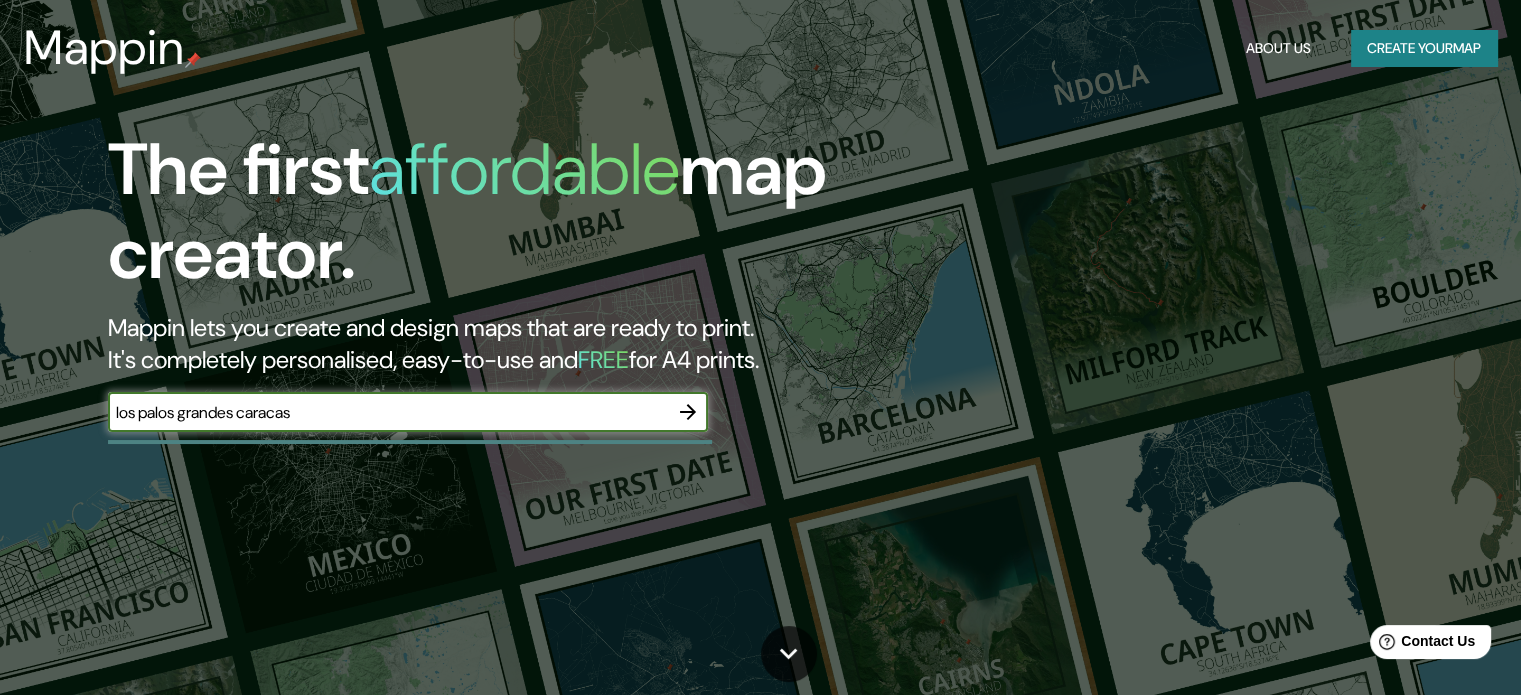 type on "los palos grandes caracas" 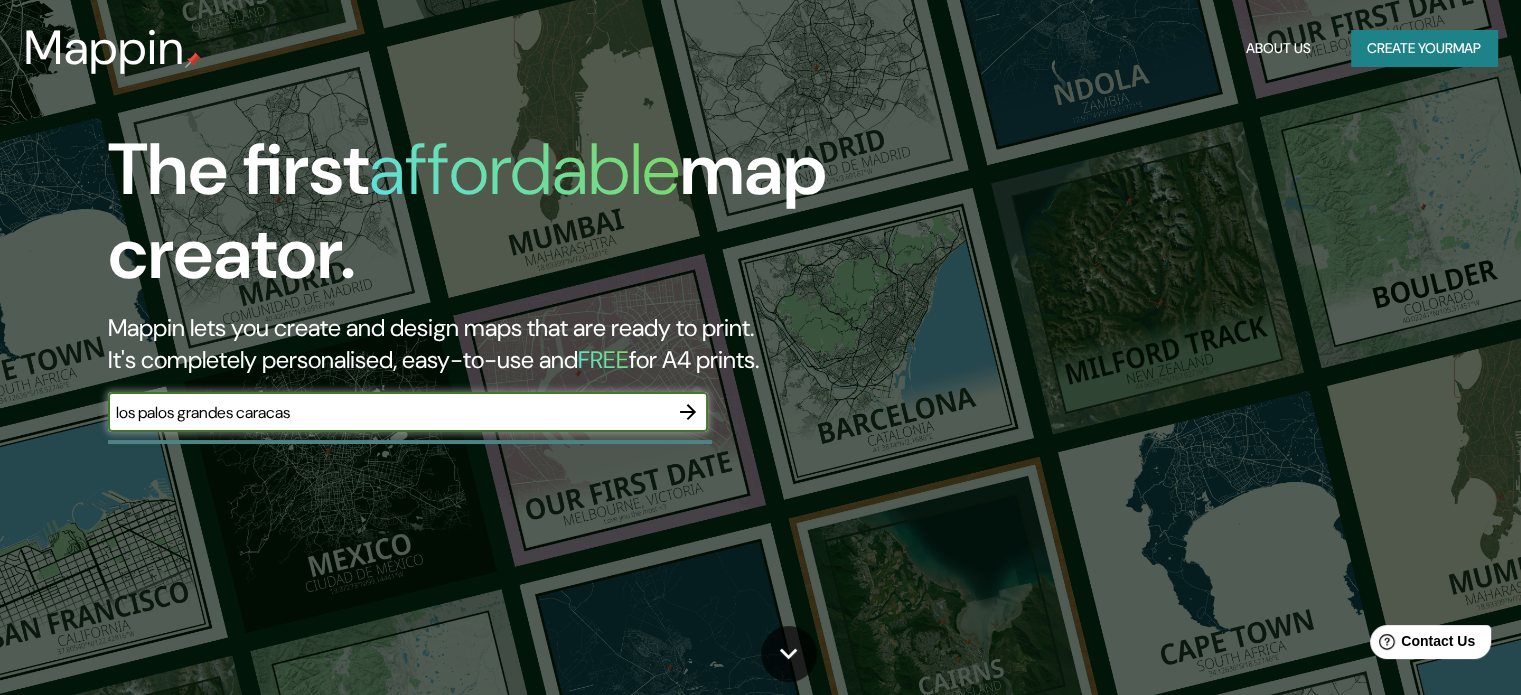 click 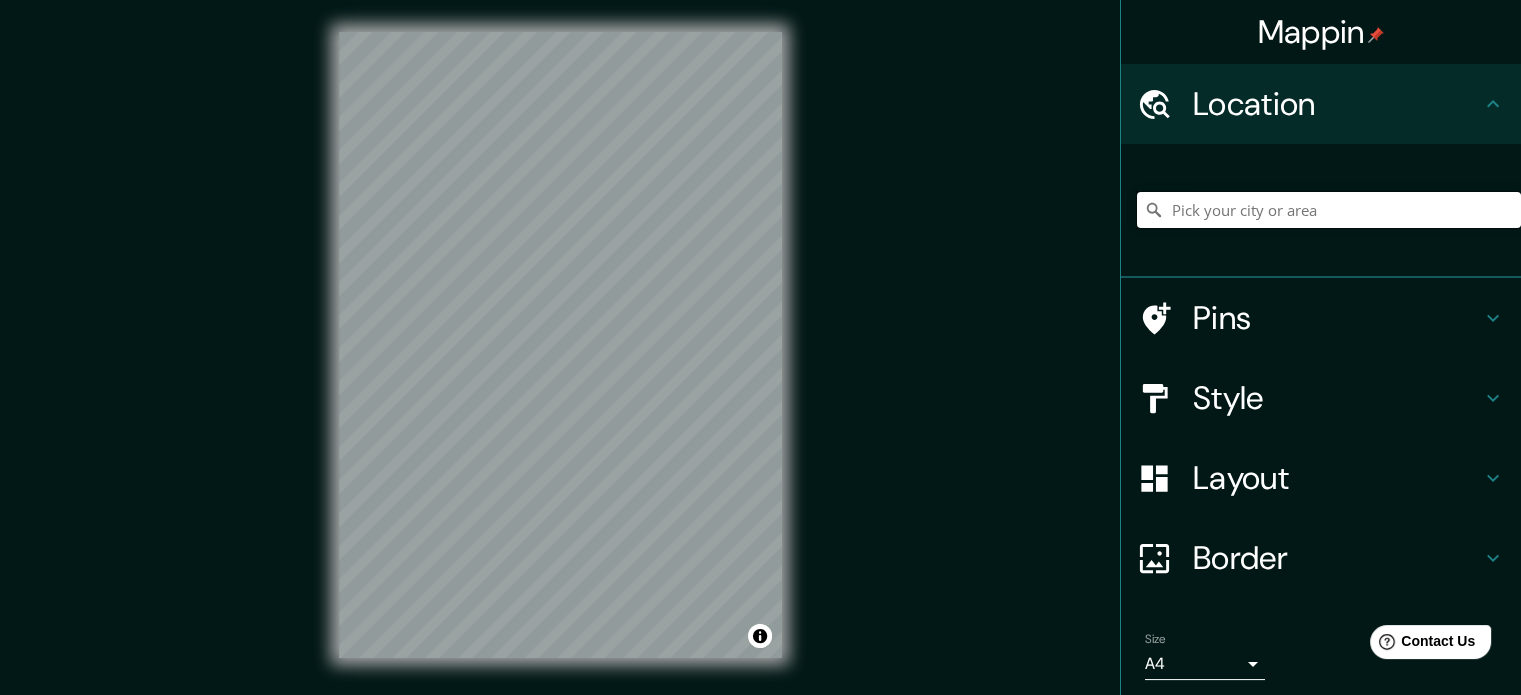 click at bounding box center [1329, 210] 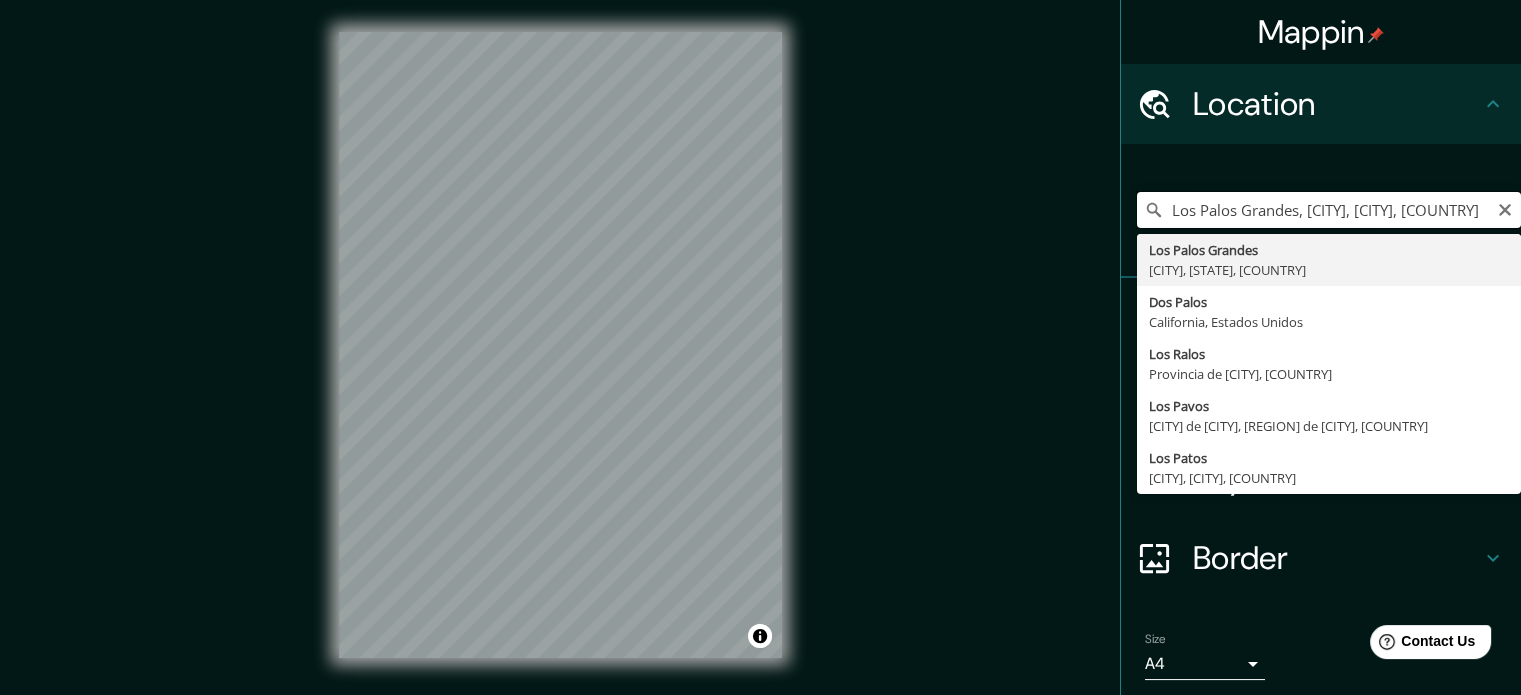scroll, scrollTop: 0, scrollLeft: 0, axis: both 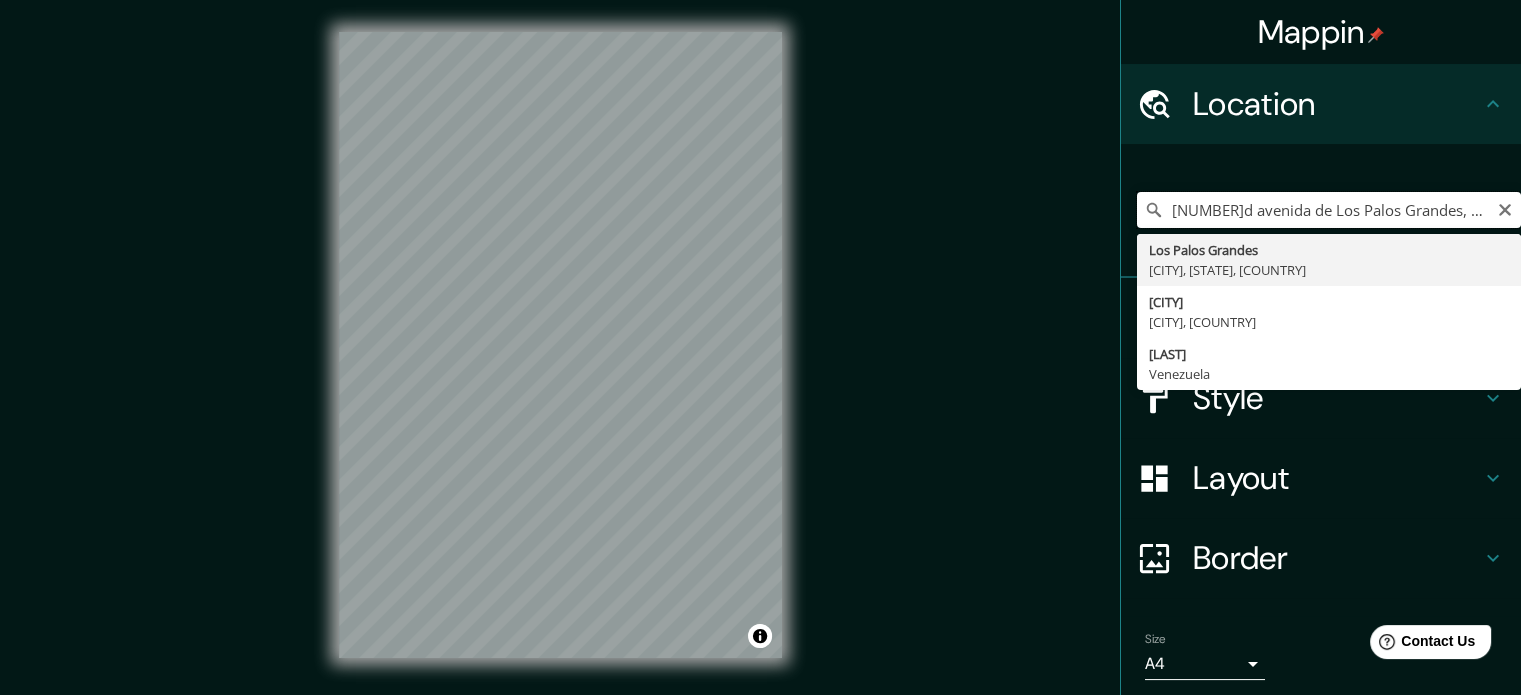 type on "Los Palos Grandes, [CITY], [CITY], [COUNTRY]" 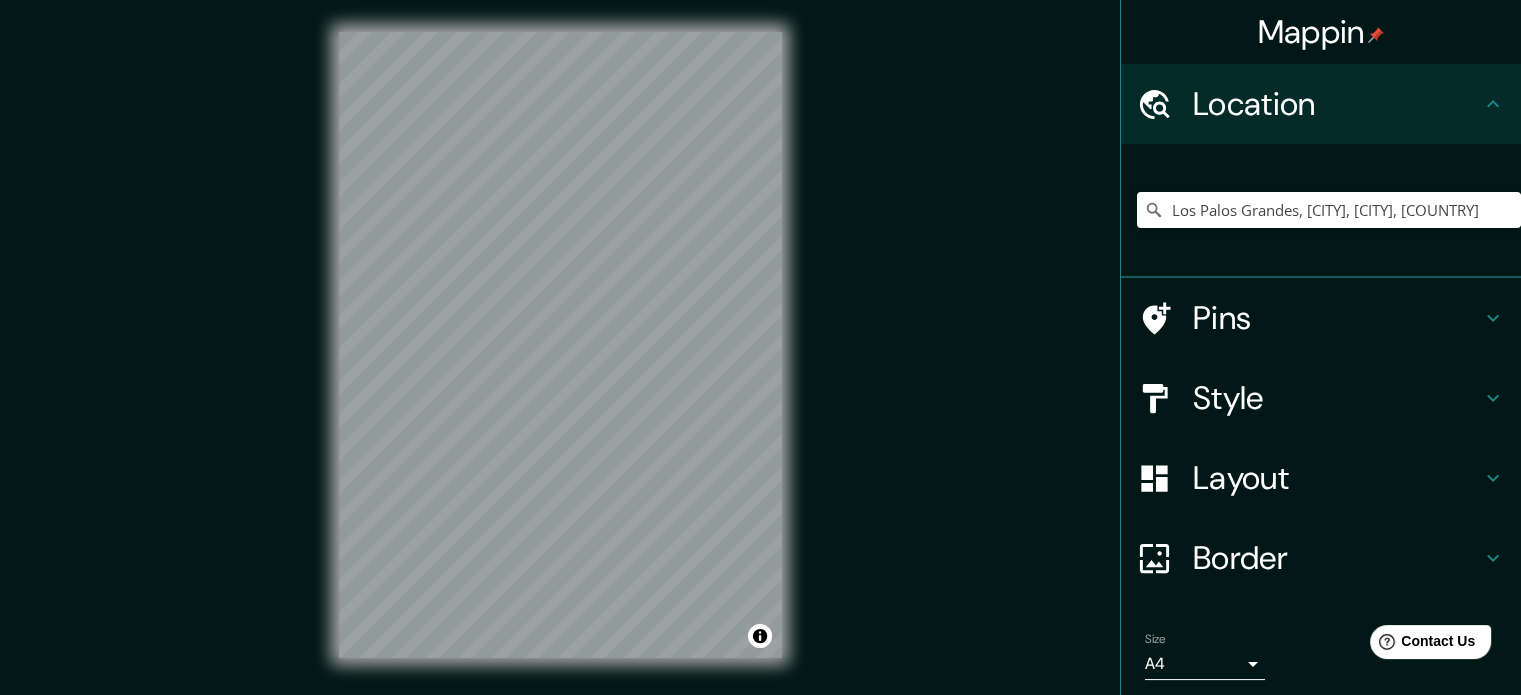 click on "© Mapbox   © OpenStreetMap   Improve this map" at bounding box center [560, 345] 